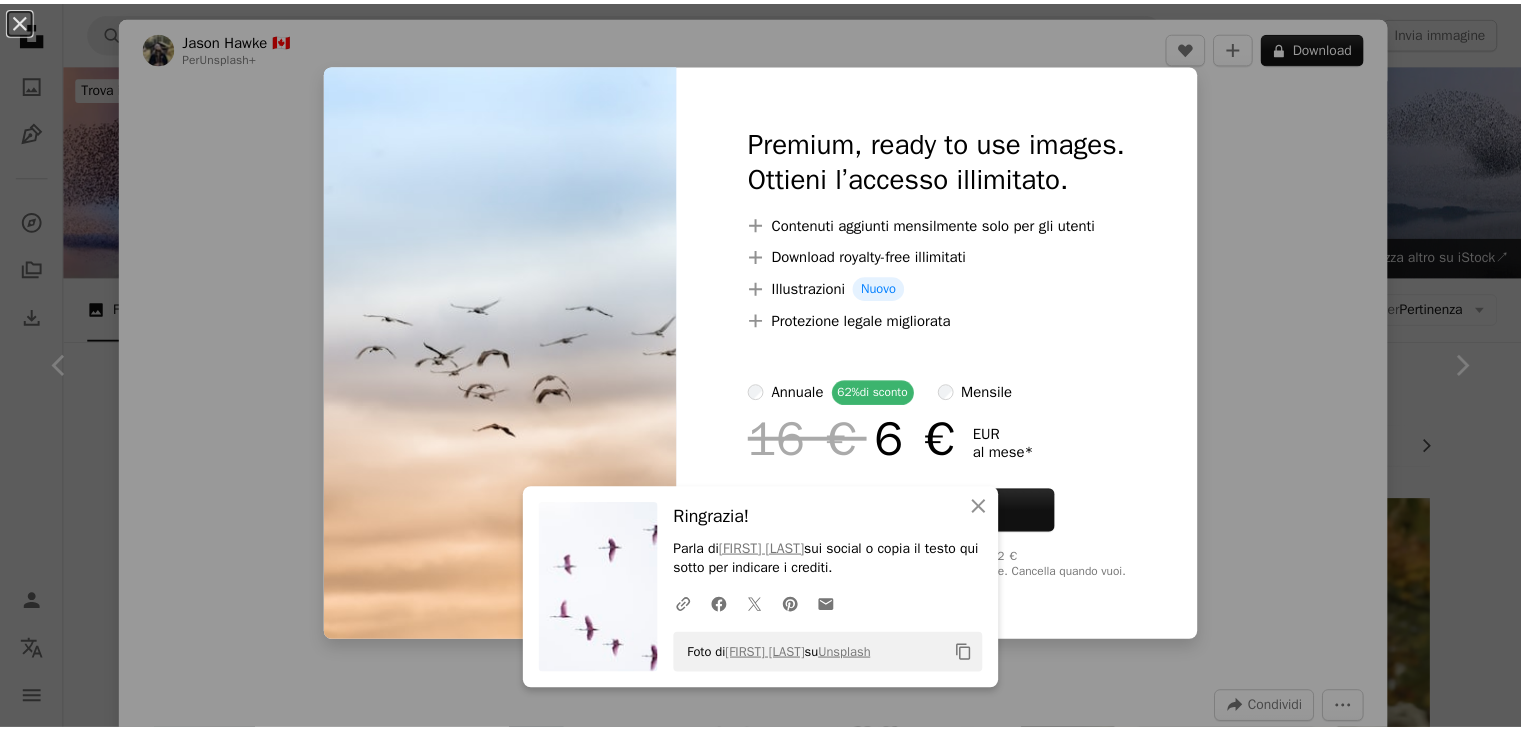 scroll, scrollTop: 2160, scrollLeft: 0, axis: vertical 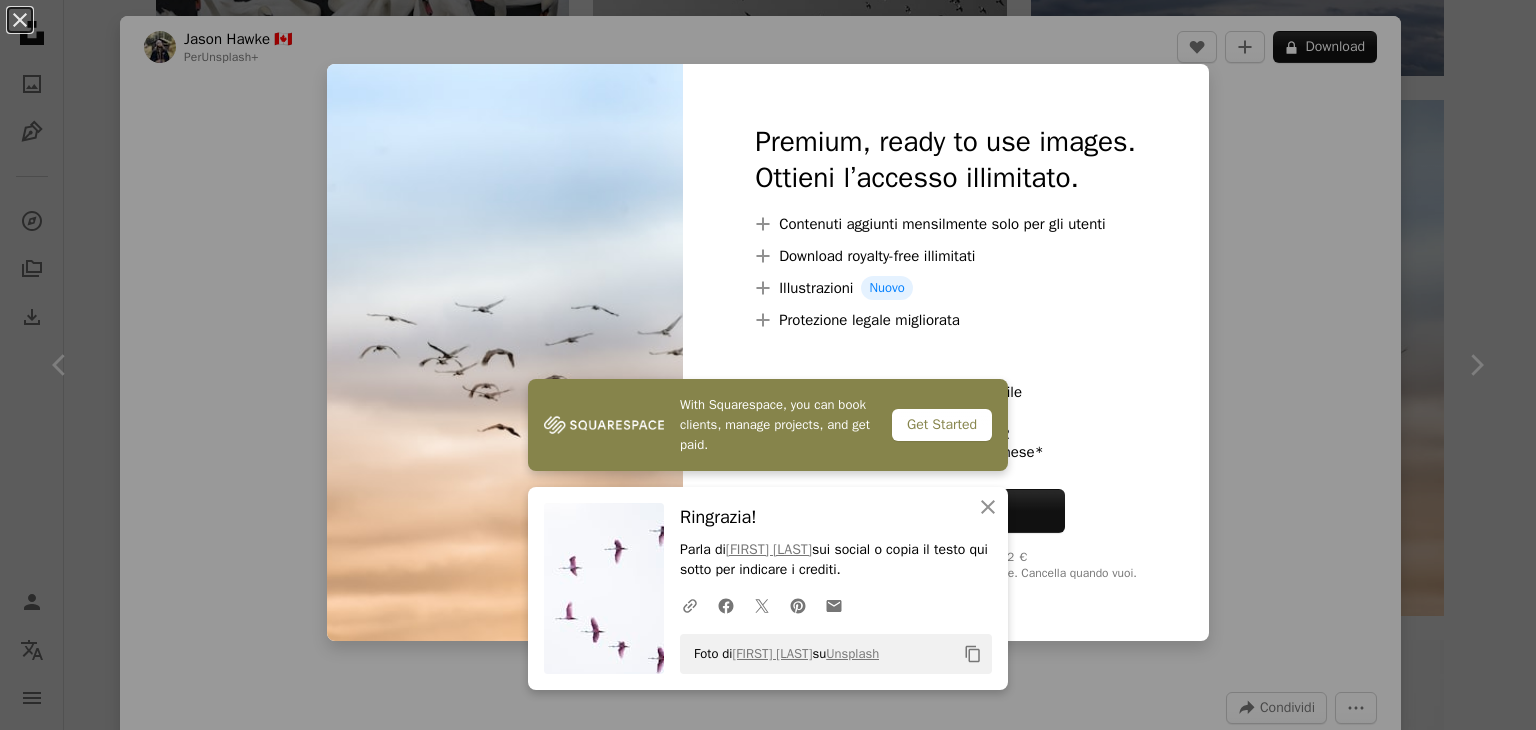 click on "An X shape With Squarespace, you can book clients, manage projects, and get paid. Get Started An X shape Chiudi Ringrazia! Parla di  Julia Craice  sui social o copia il testo qui sotto per indicare i crediti. A URL sharing icon (chains) Facebook icon X (formerly Twitter) icon Pinterest icon An envelope Foto di  Julia Craice  su  Unsplash
Copy content Premium, ready to use images. Ottieni l’accesso illimitato. A plus sign Contenuti aggiunti mensilmente solo per gli utenti A plus sign Download royalty-free illimitati A plus sign Illustrazioni  Nuovo A plus sign Protezione legale migliorata annuale 62%  di sconto mensile 16 €   6 € EUR al mese * Attiva  Unsplash+ *Con pagamento annuale, fatturato in anticipo  72 € Più tasse applicabili. Si rinnova automaticamente. Cancella quando vuoi." at bounding box center (768, 365) 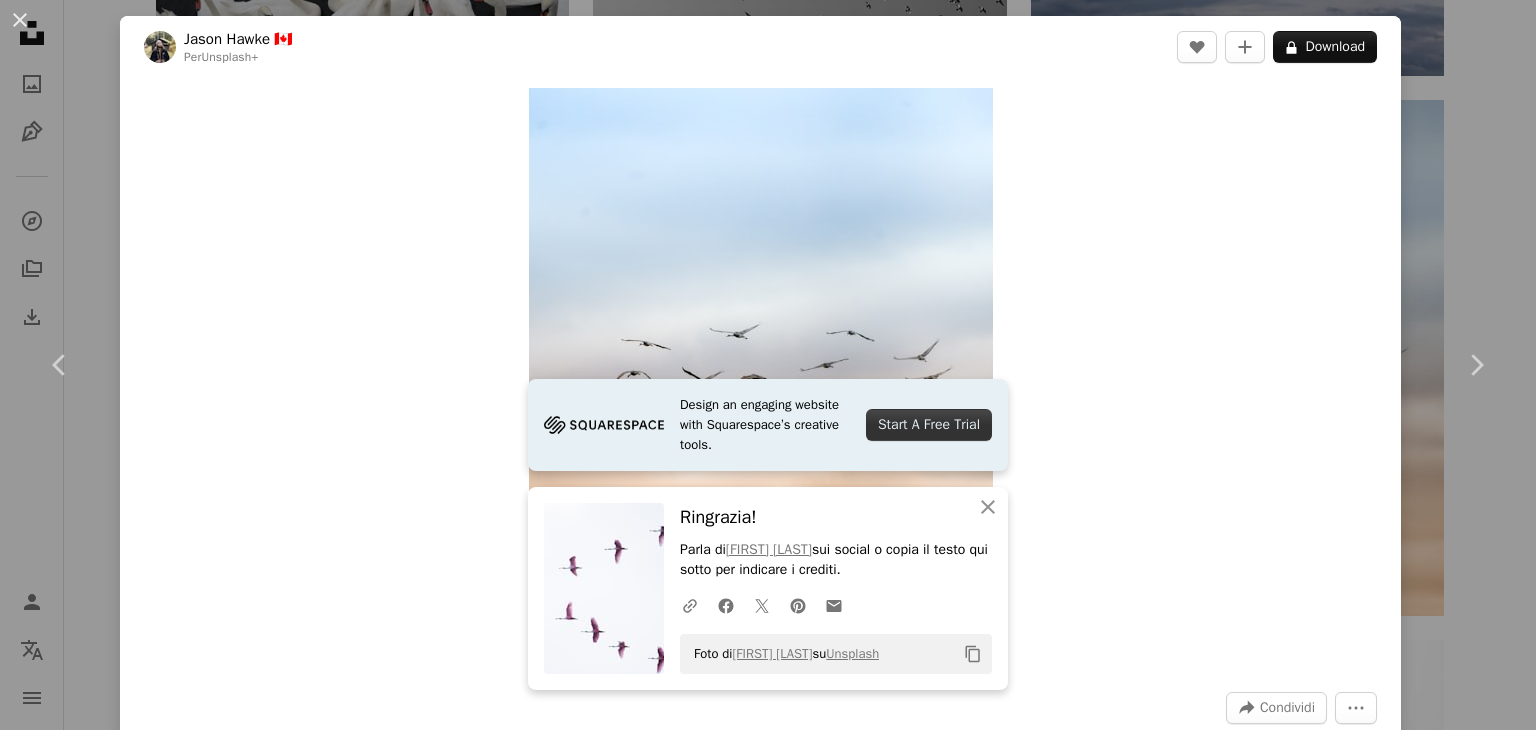 click on "An X shape Chevron left Chevron right Design an engaging website with Squarespace’s creative tools. Start A Free Trial An X shape Chiudi Ringrazia! Parla di  Julia Craice  sui social o copia il testo qui sotto per indicare i crediti. A URL sharing icon (chains) Facebook icon X (formerly Twitter) icon Pinterest icon An envelope Foto di  Julia Craice  su  Unsplash
Copy content Jason Hawke 🇨🇦 Per  Unsplash+ A heart A plus sign A lock Download Zoom in A forward-right arrow Condividi More Actions Calendar outlined Pubblicato il  9 febbraio 2023 Safety Con licenza  Unsplash+ sfondo sfondo tramonto alba animali uccelli Sfondo del telefono salvaschermo Sfondi Sfondi volante volo degli uccelli stormo di uccelli salvaschermo uccello scuro gregge cicogne uccelli in volo Wallpaper HD In questa serie Chevron right Plus sign for Unsplash+ Plus sign for Unsplash+ Plus sign for Unsplash+ Plus sign for Unsplash+ Plus sign for Unsplash+ Plus sign for Unsplash+ Plus sign for Unsplash+ Plus sign for Unsplash+" at bounding box center (768, 365) 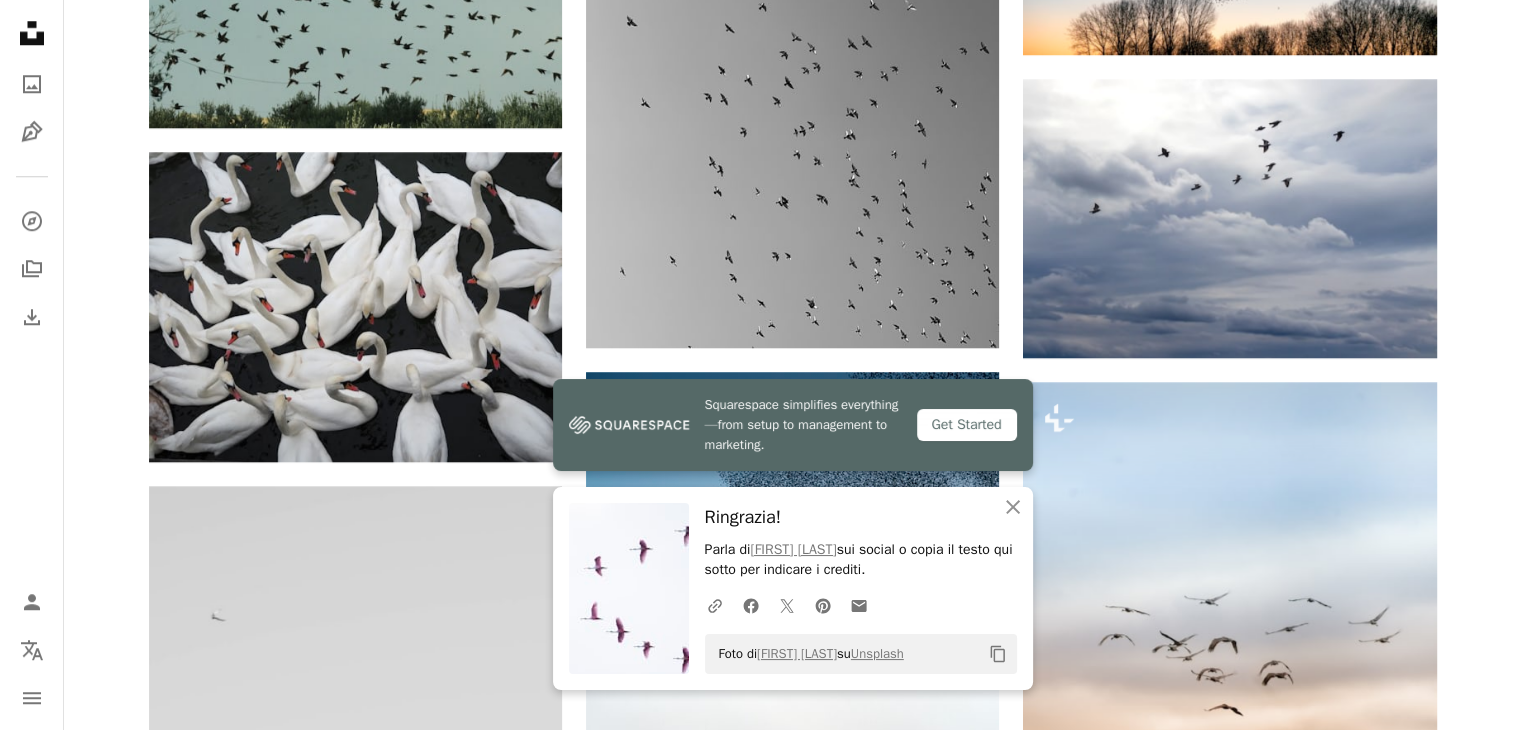 scroll, scrollTop: 1879, scrollLeft: 0, axis: vertical 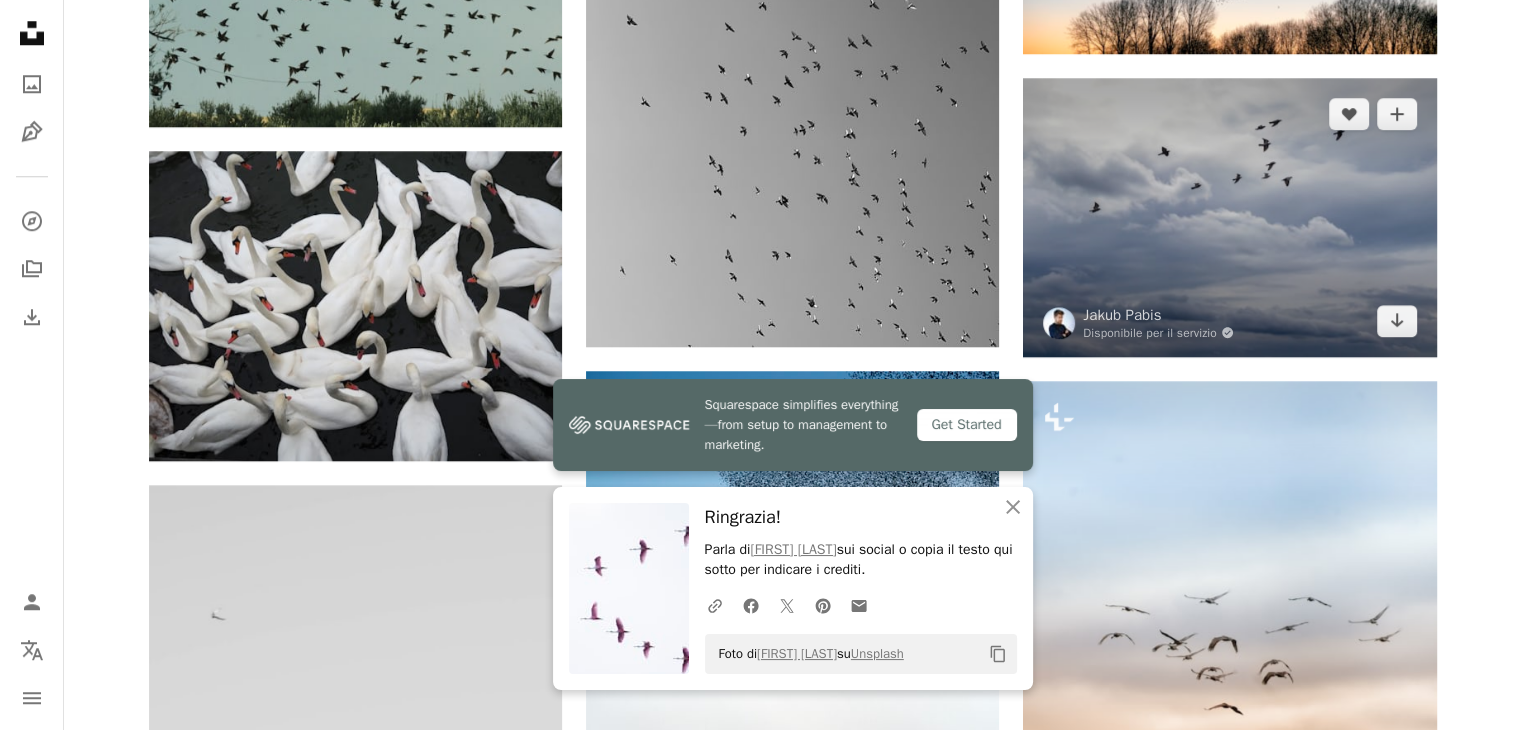 click at bounding box center (1229, 217) 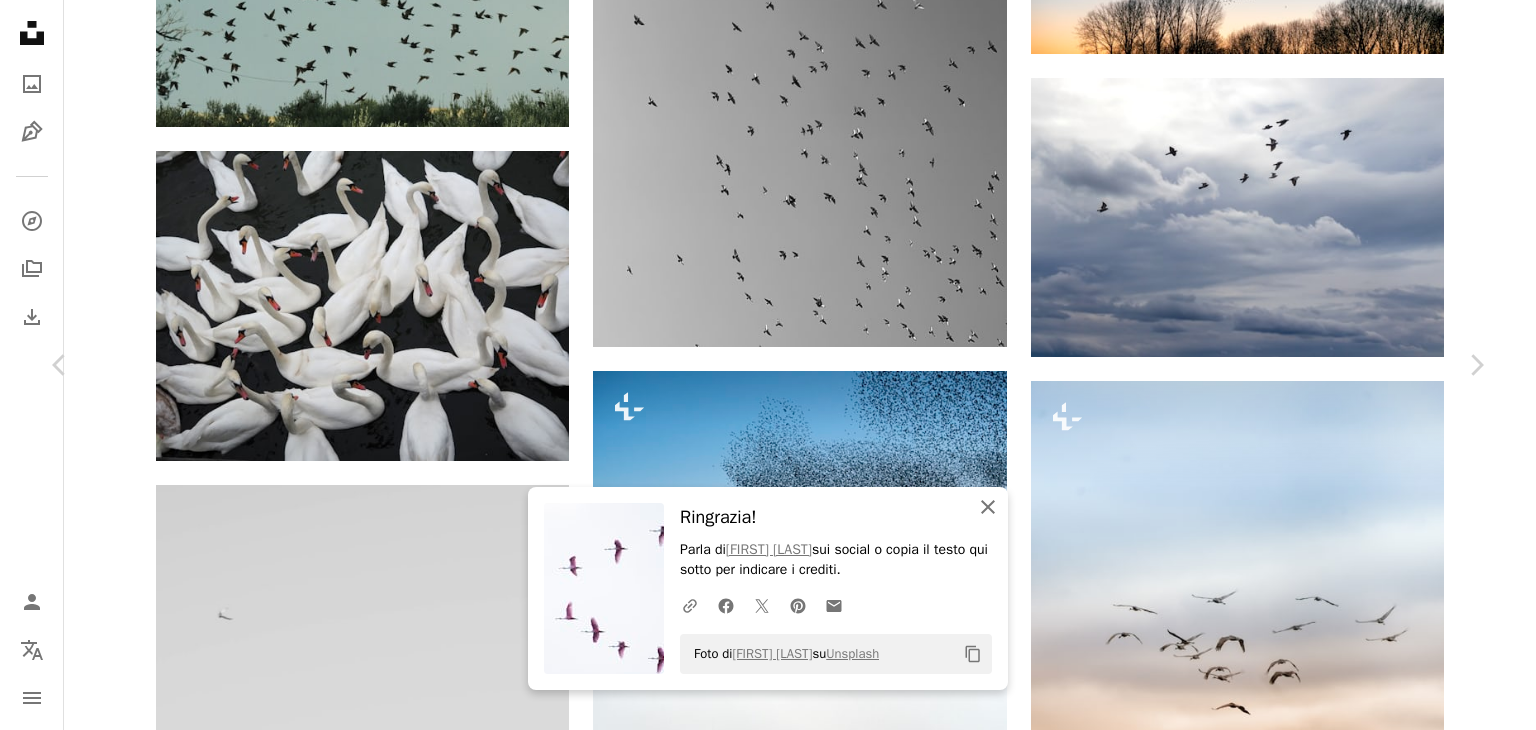 click on "An X shape" 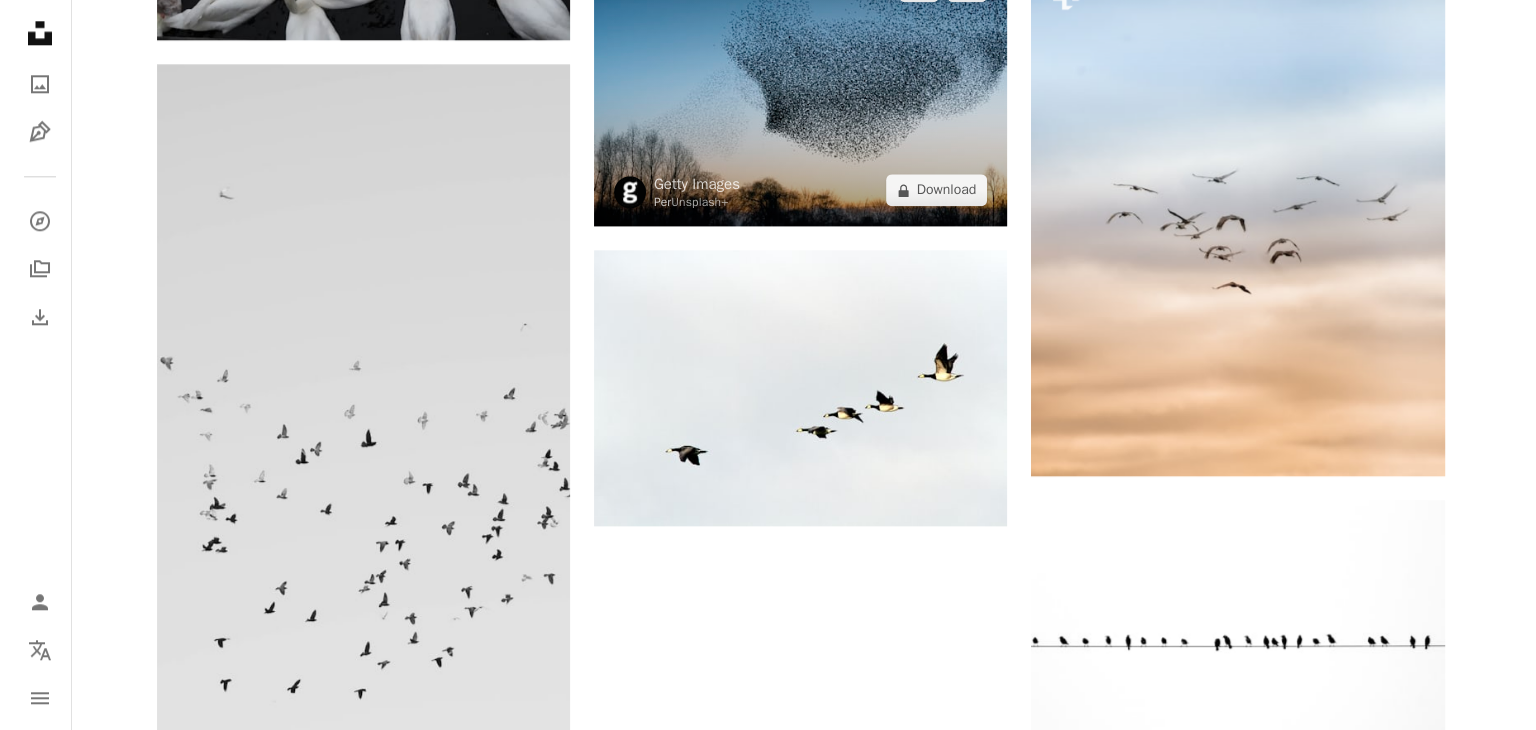 scroll, scrollTop: 2323, scrollLeft: 0, axis: vertical 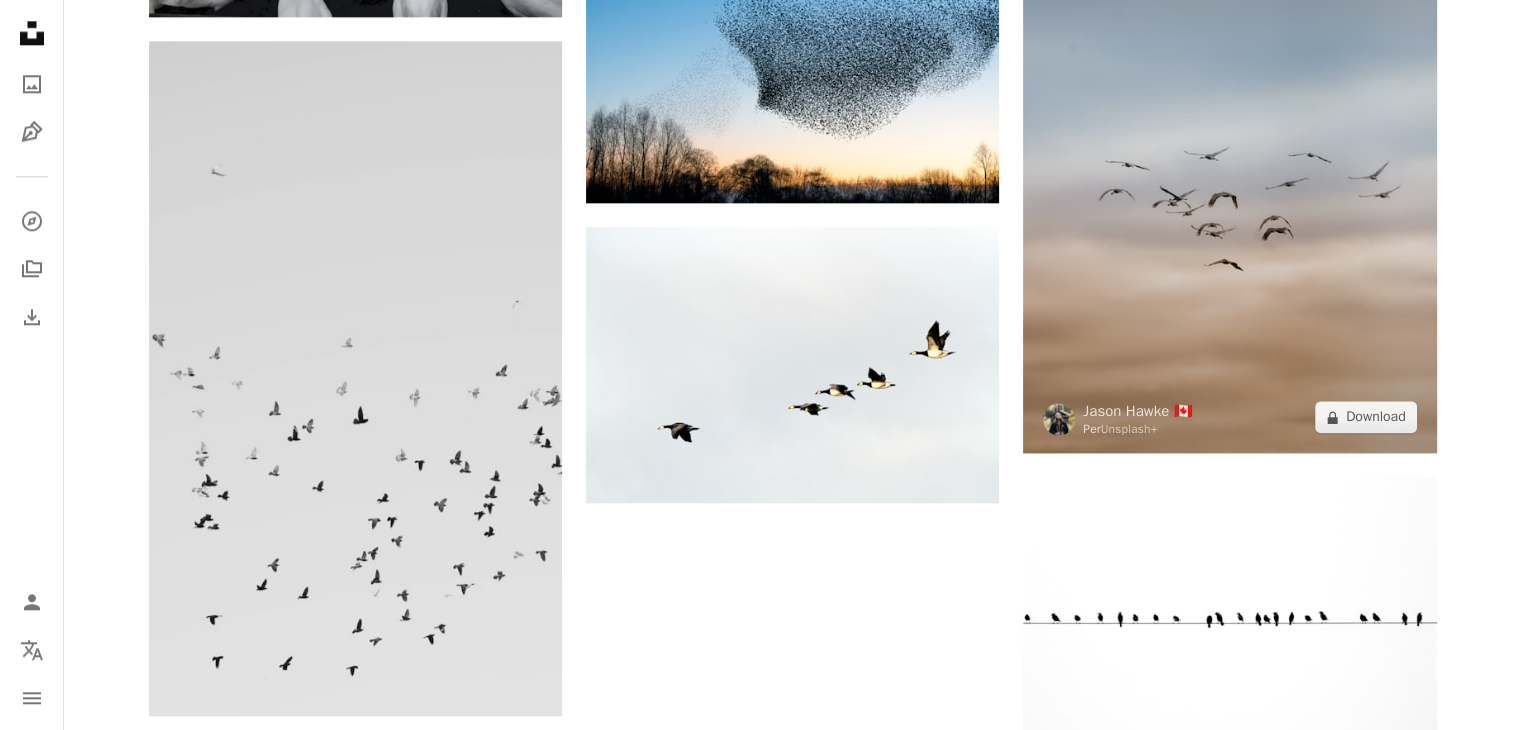 click at bounding box center [1229, 195] 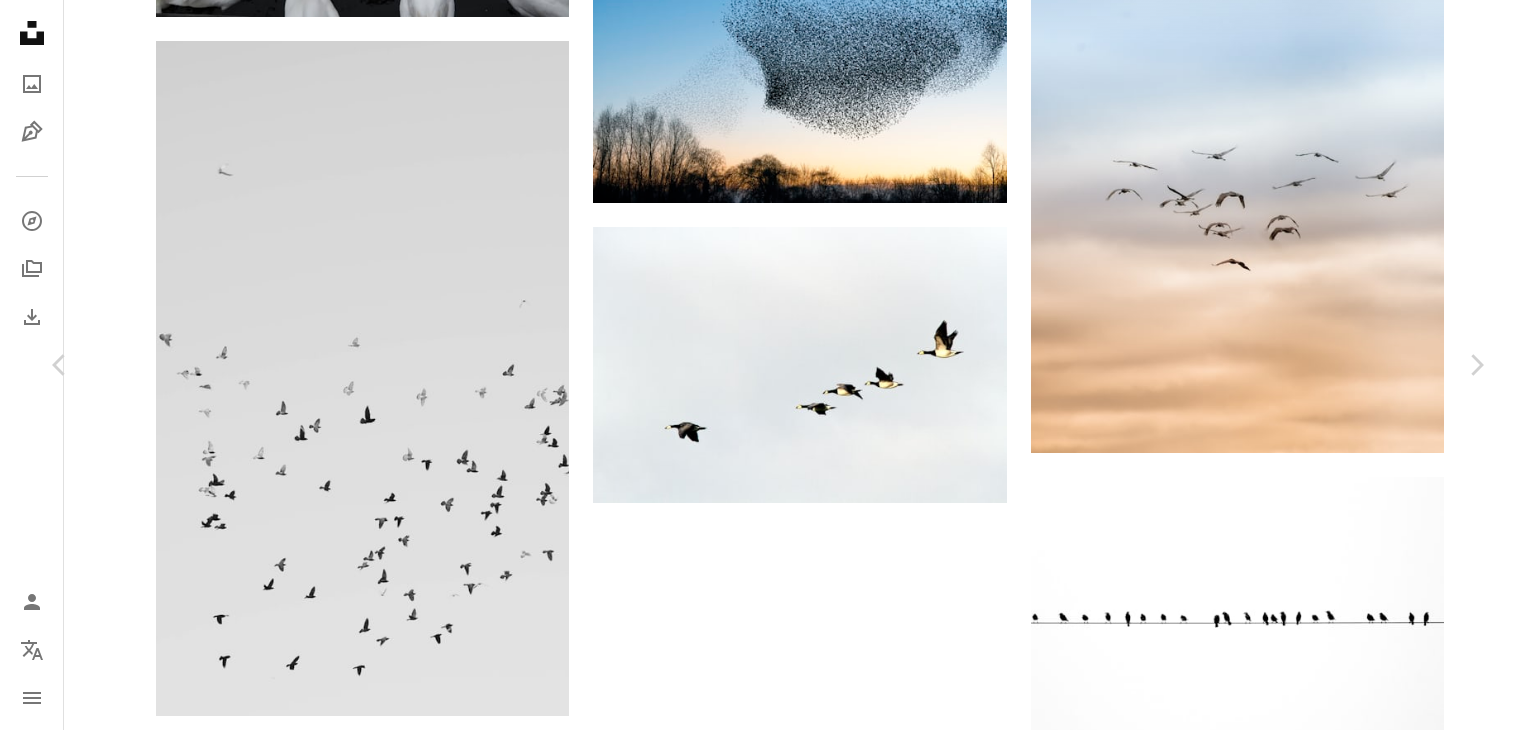 scroll, scrollTop: 110, scrollLeft: 0, axis: vertical 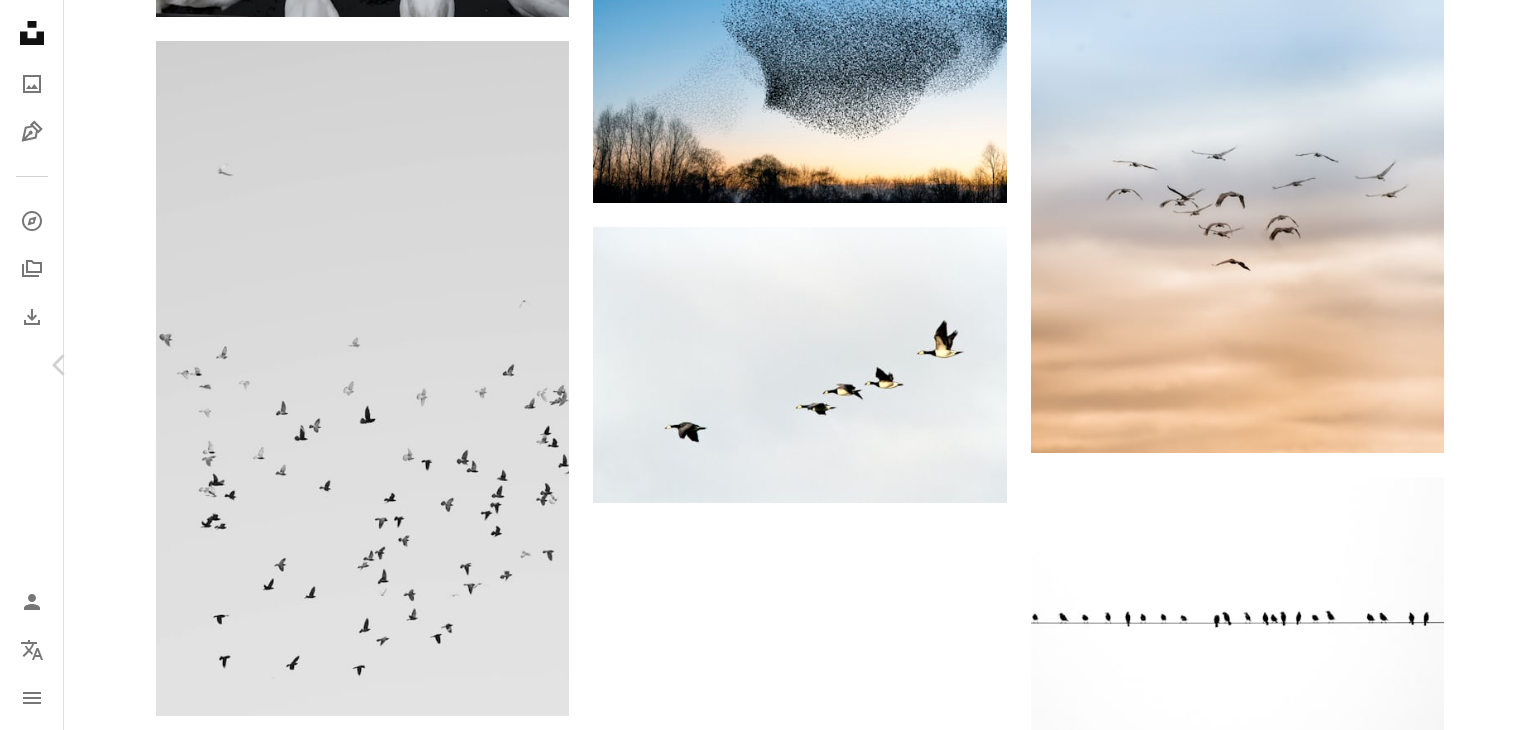 click on "Chevron right" at bounding box center (1476, 365) 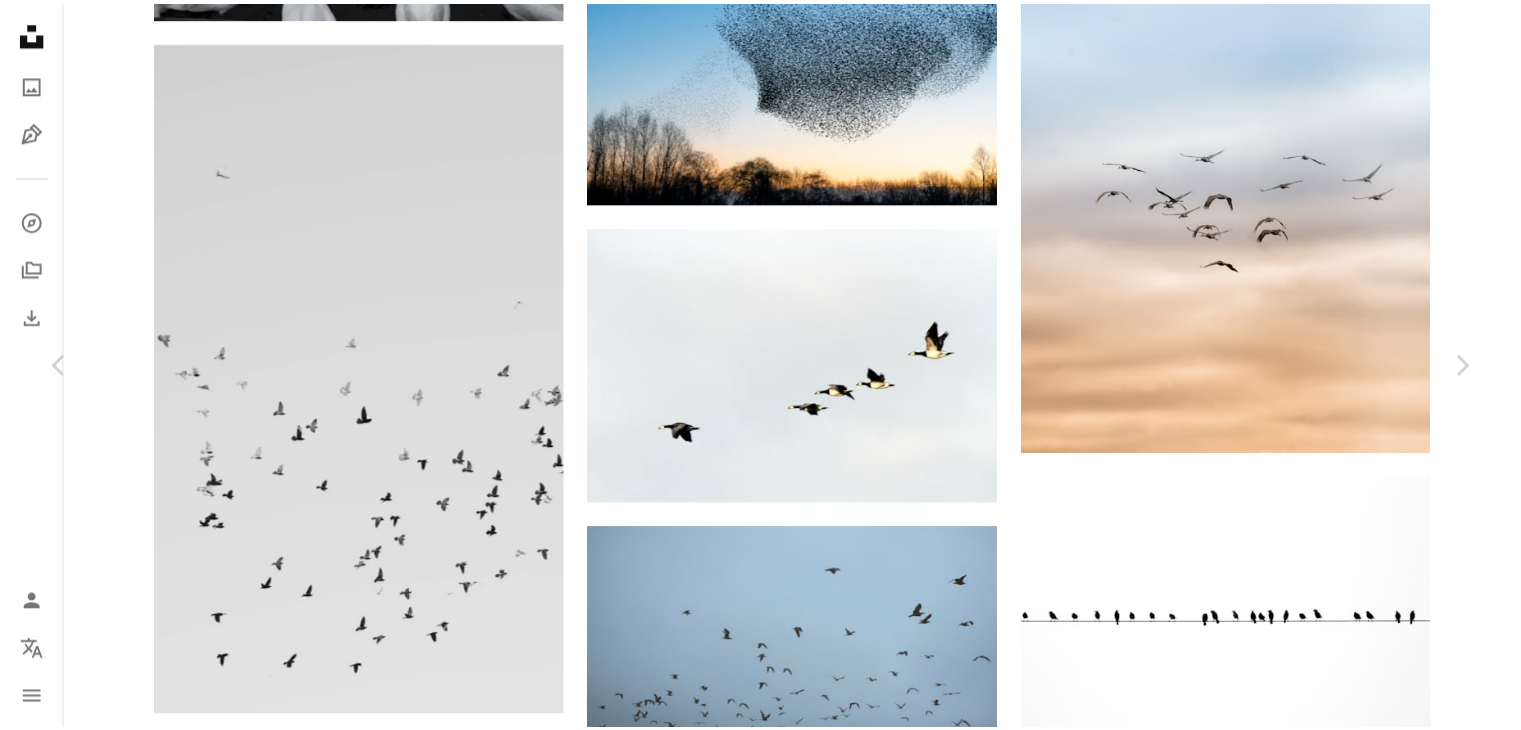 scroll, scrollTop: 629, scrollLeft: 0, axis: vertical 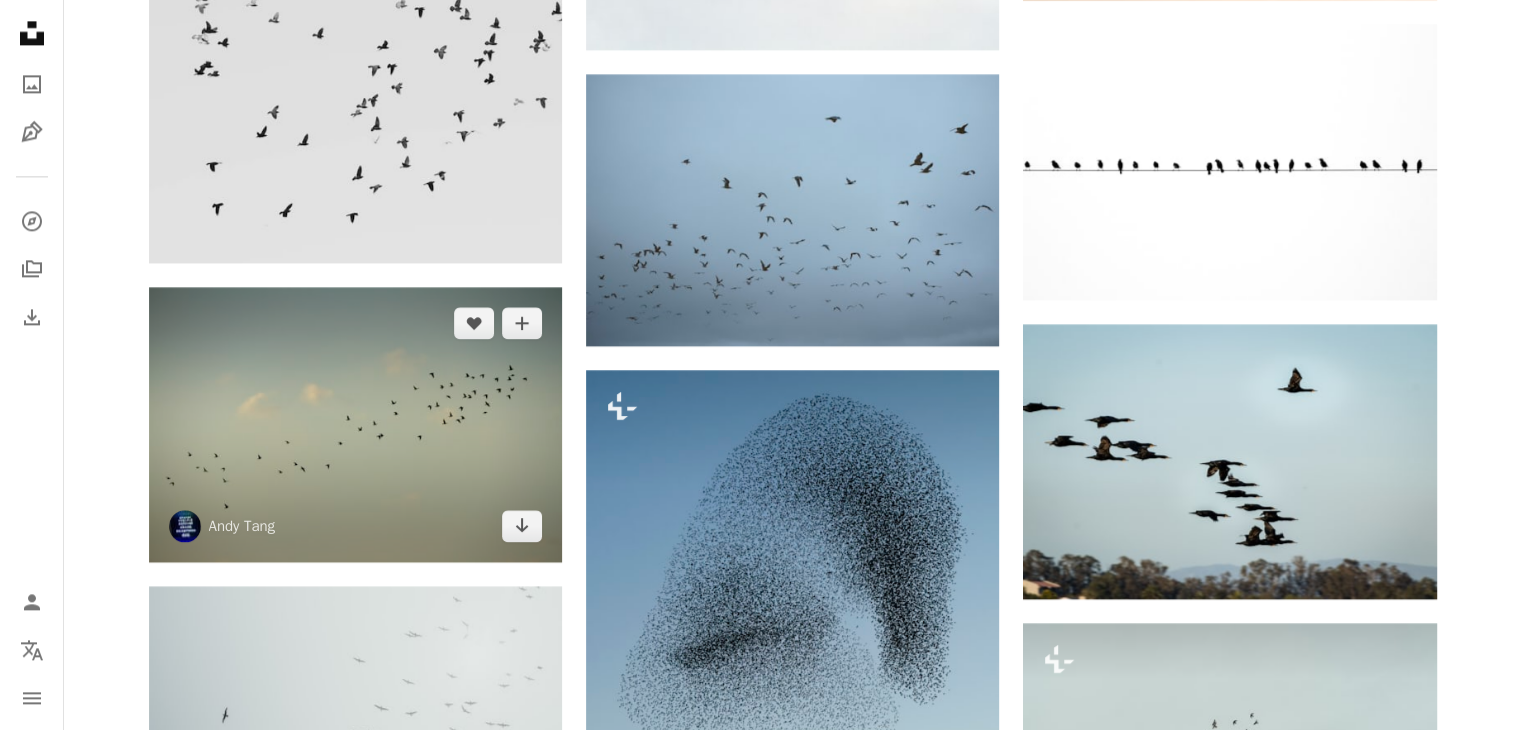click at bounding box center [355, 424] 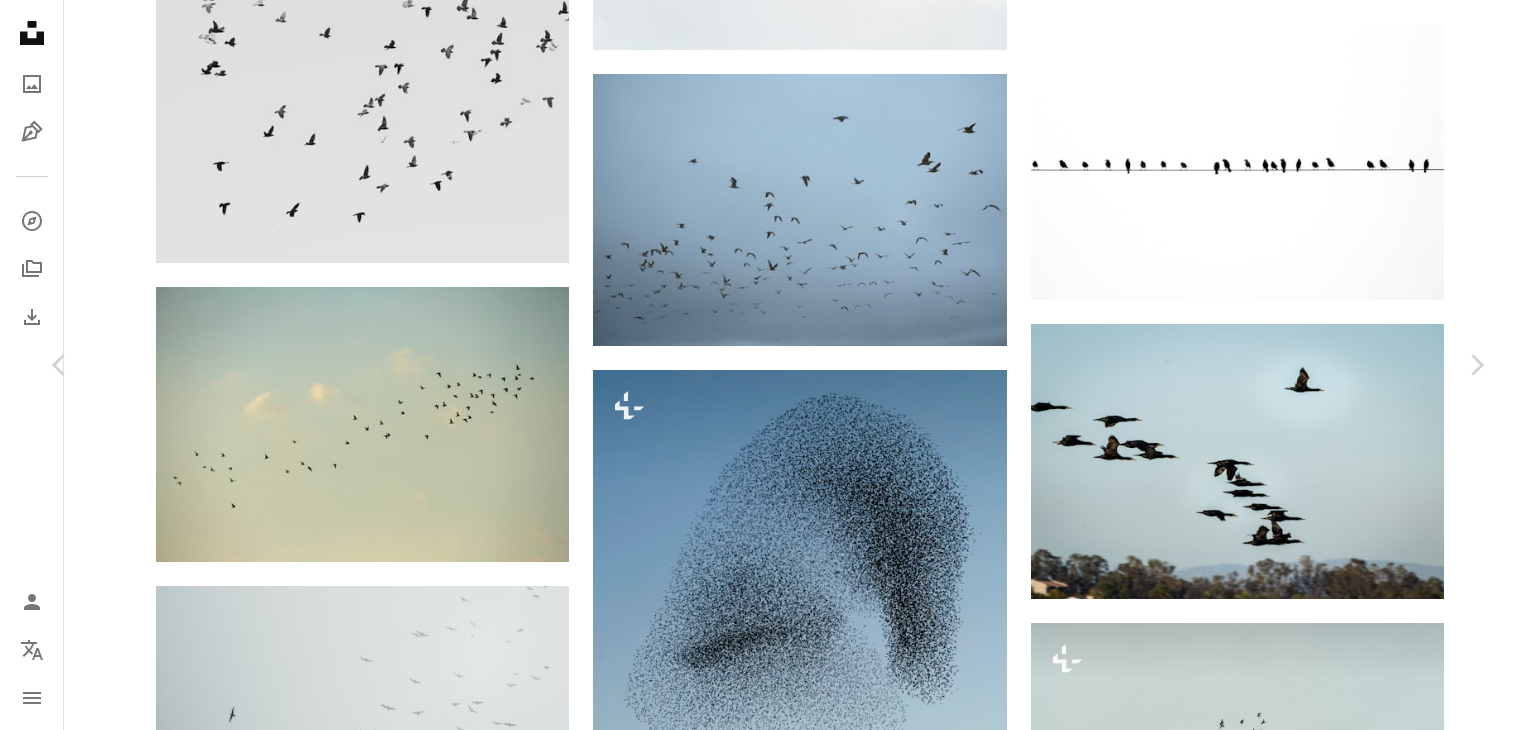 click on "Scarica gratuitamente" at bounding box center (1263, 4235) 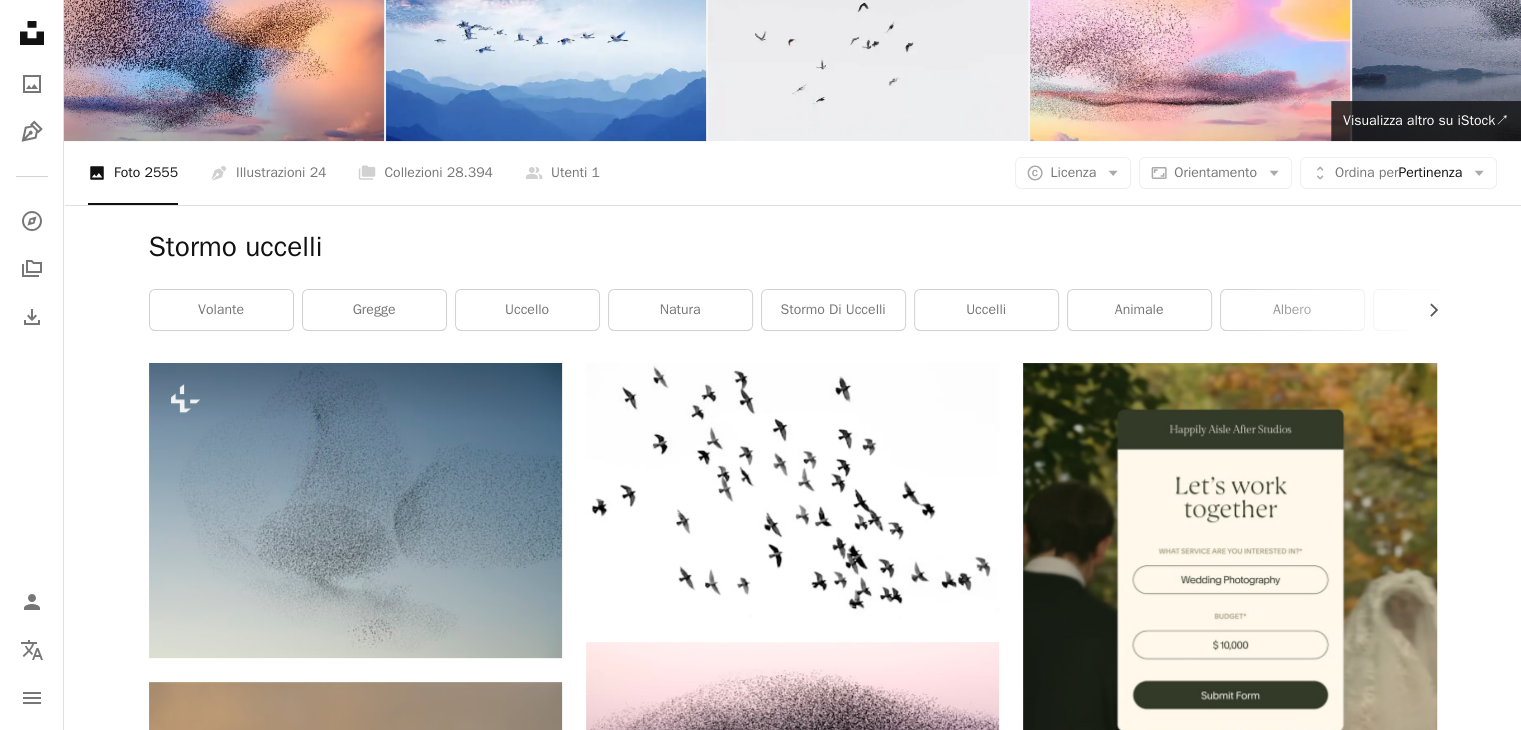 scroll, scrollTop: 0, scrollLeft: 0, axis: both 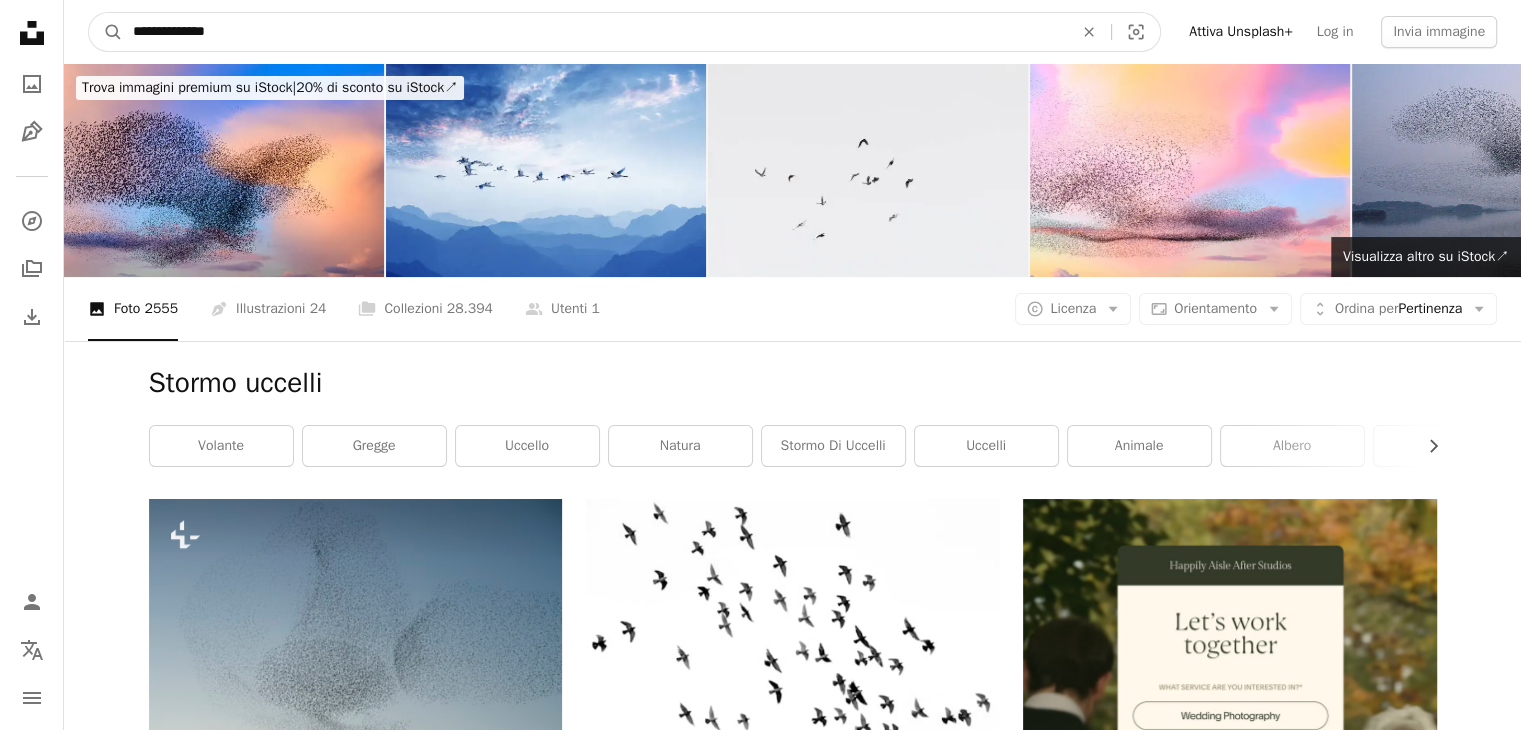 click on "**********" at bounding box center [595, 32] 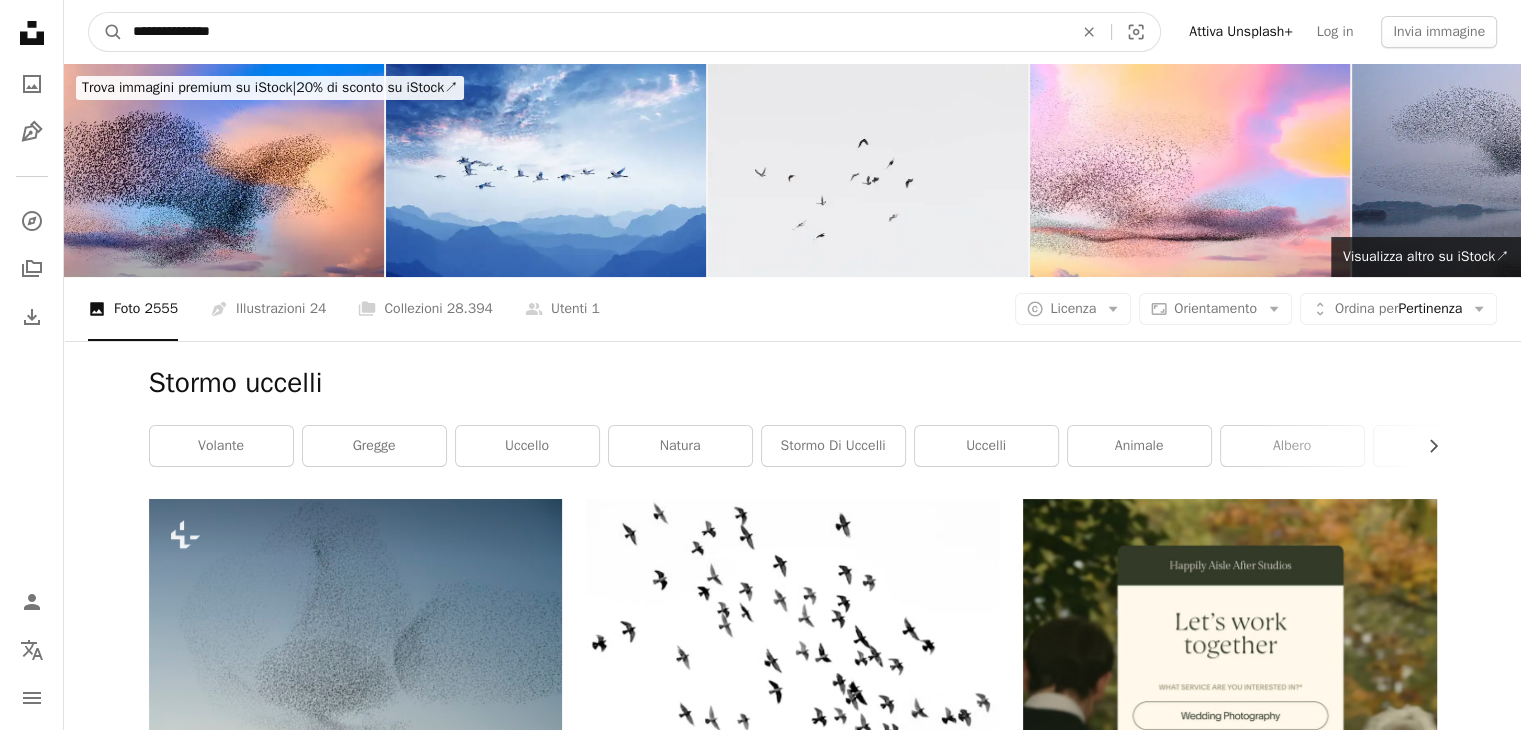 type on "**********" 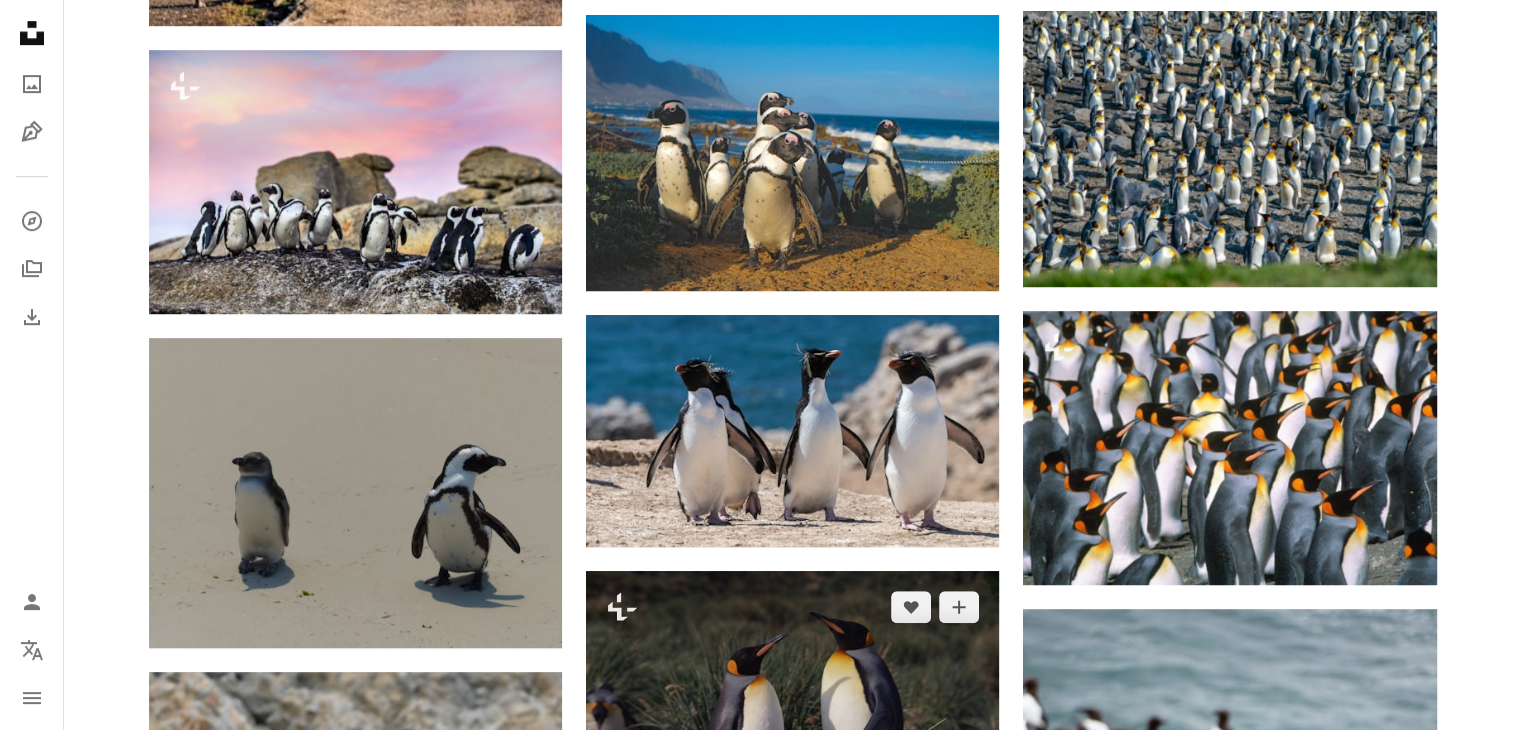 scroll, scrollTop: 1054, scrollLeft: 0, axis: vertical 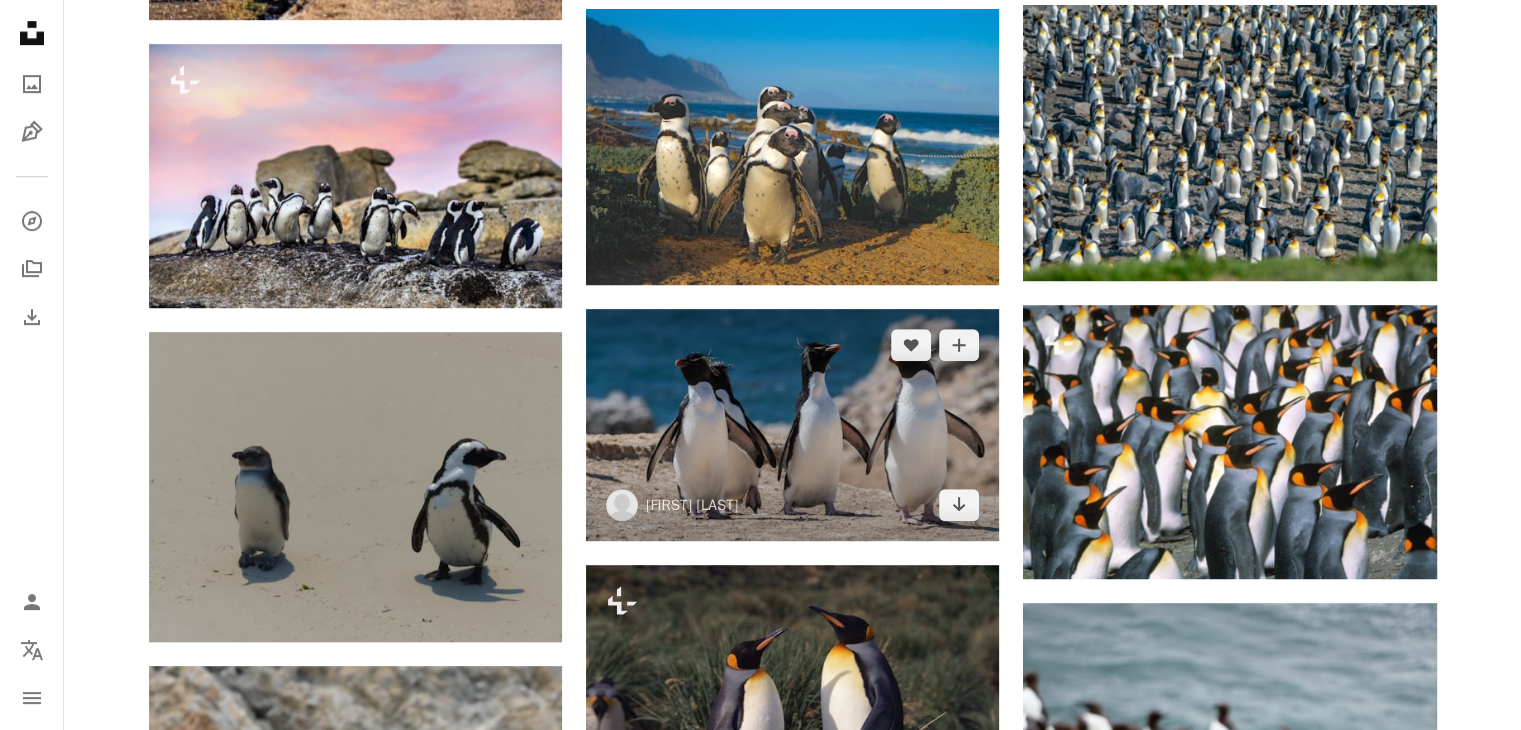 click at bounding box center [792, 425] 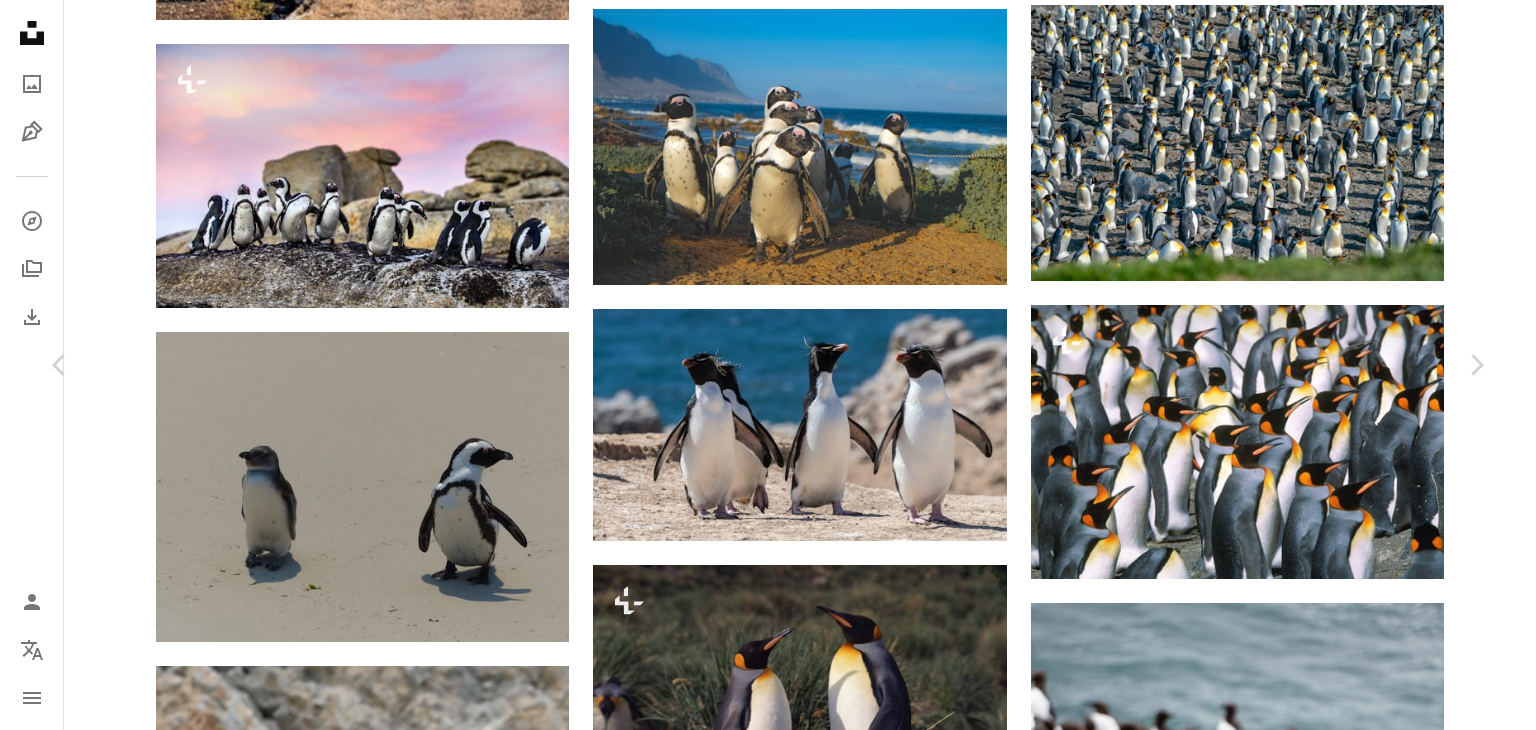 click on "Scarica gratuitamente" at bounding box center [1263, 3200] 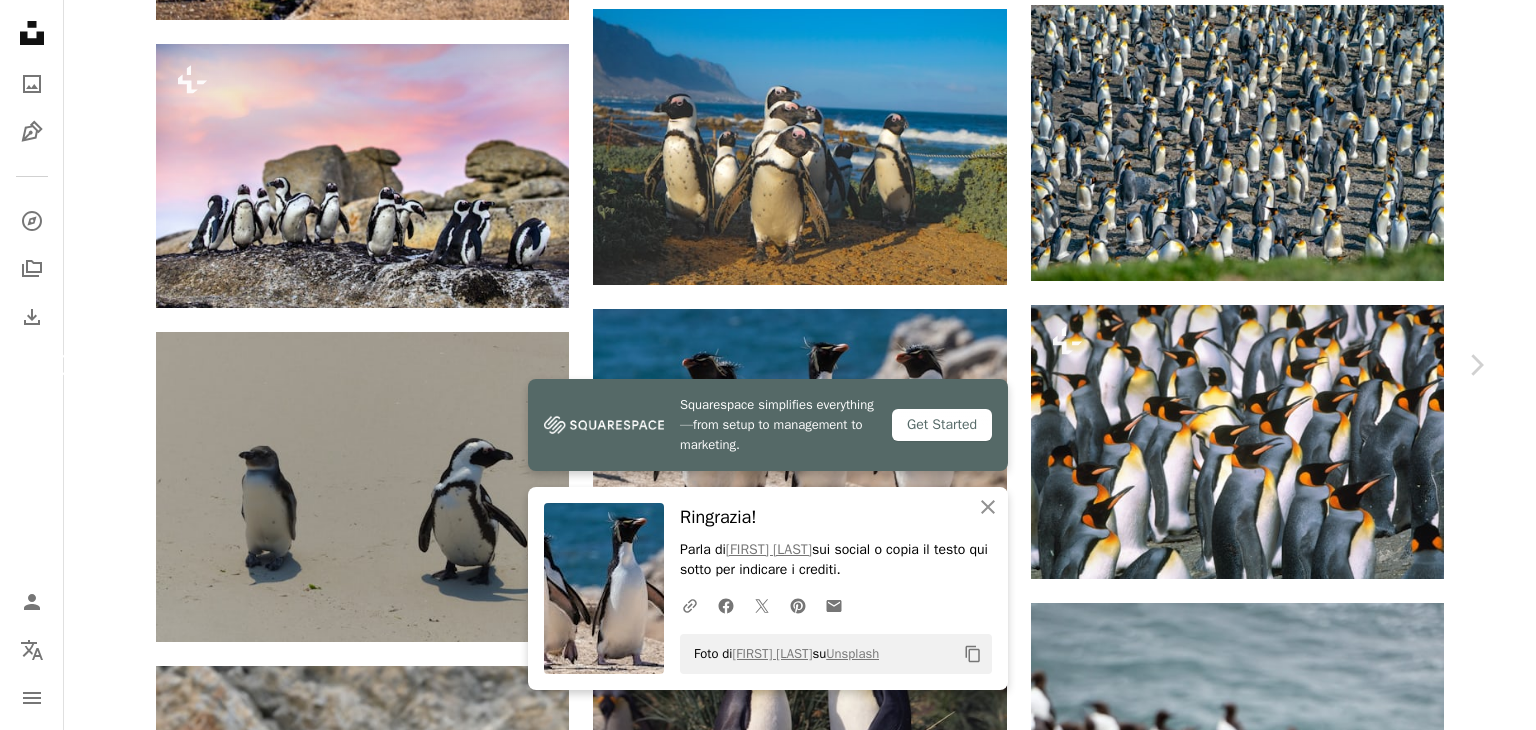 click on "Chevron left" at bounding box center [60, 365] 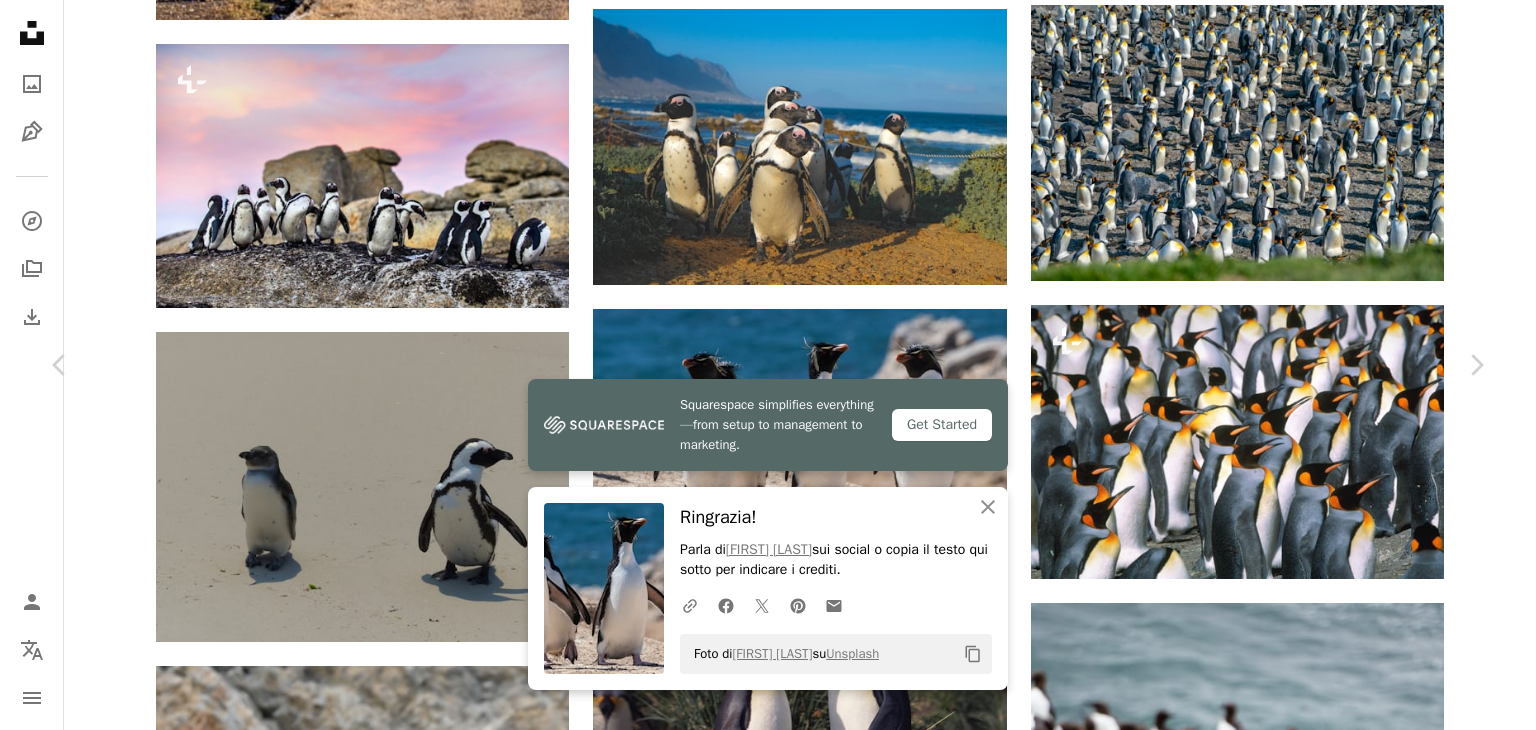 click on "An X shape" at bounding box center (20, 20) 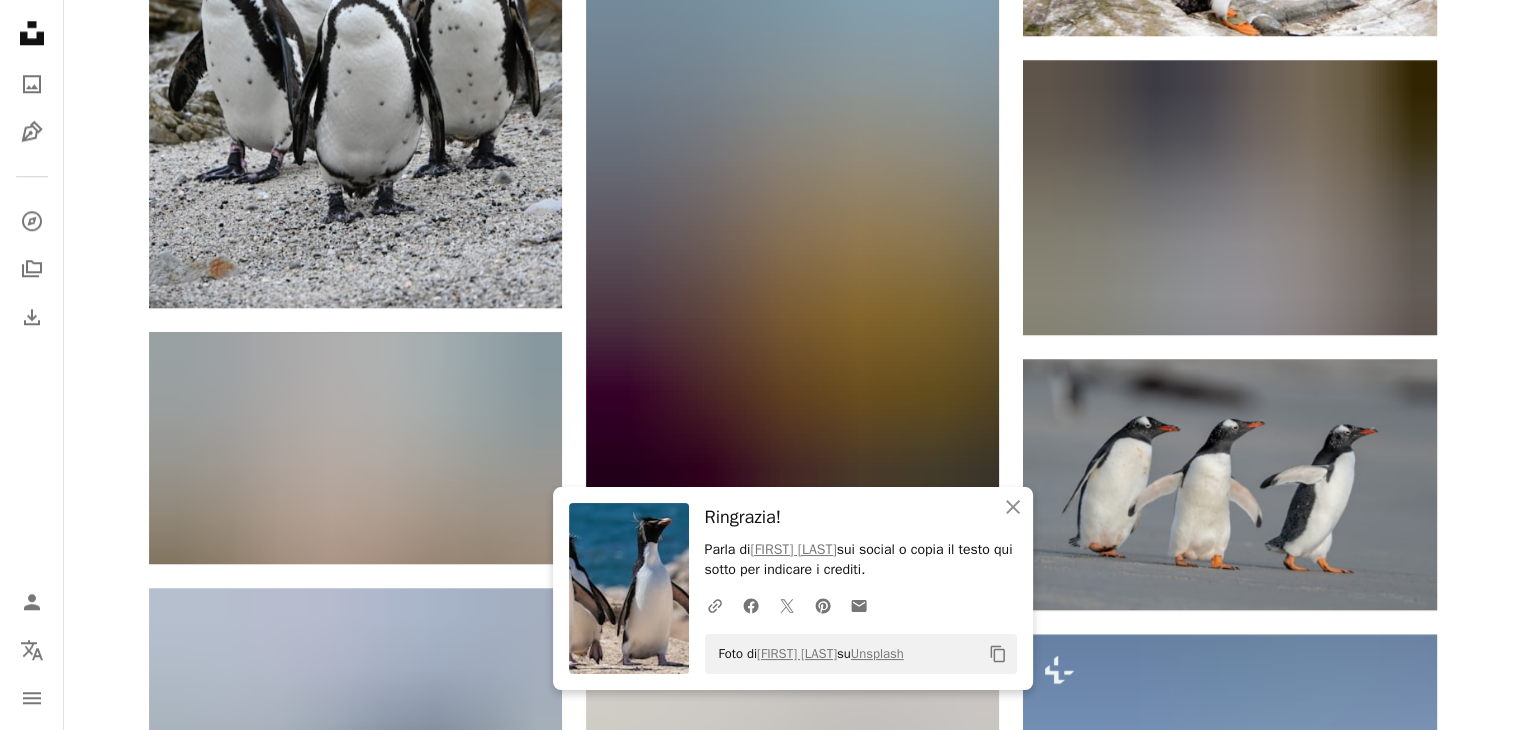 scroll, scrollTop: 2035, scrollLeft: 0, axis: vertical 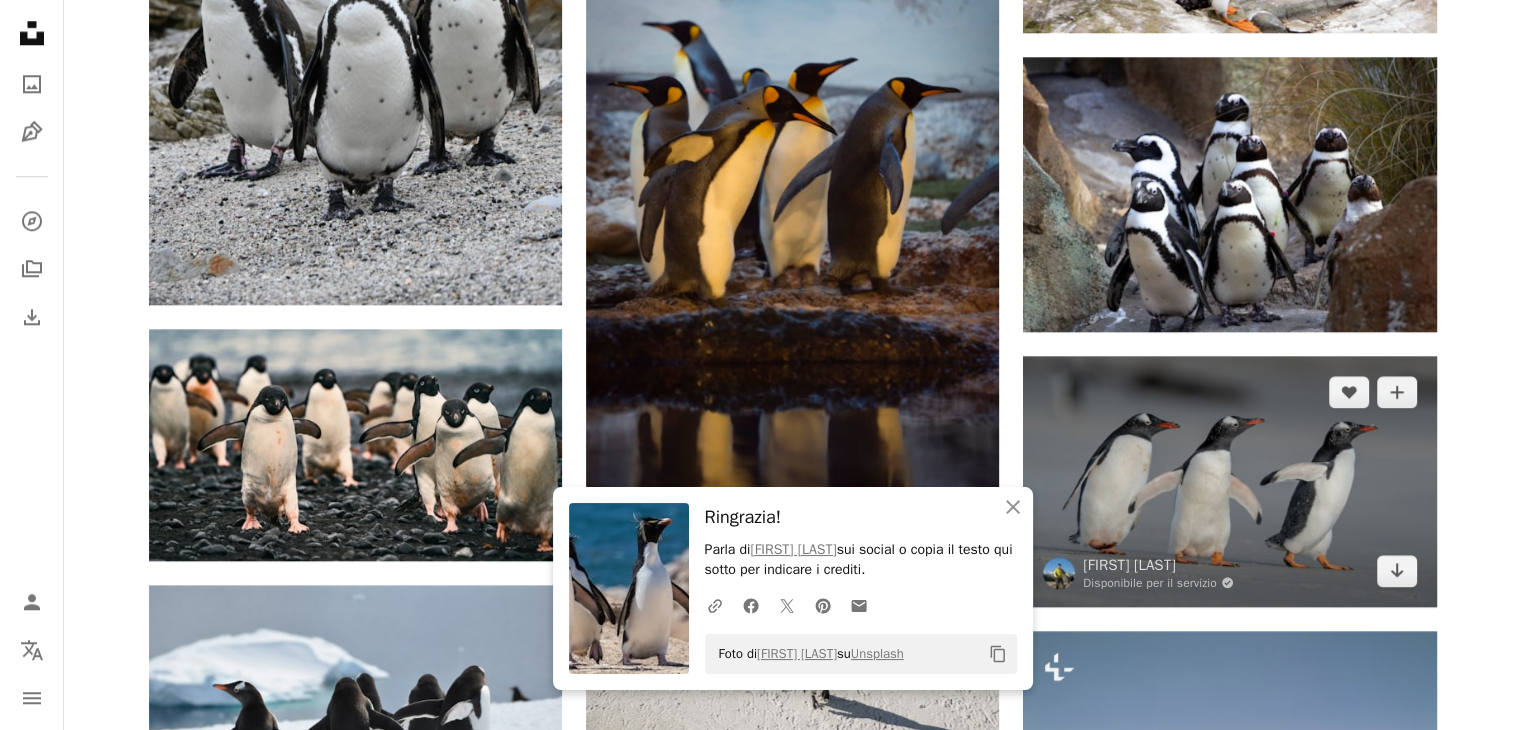 click at bounding box center (1229, 481) 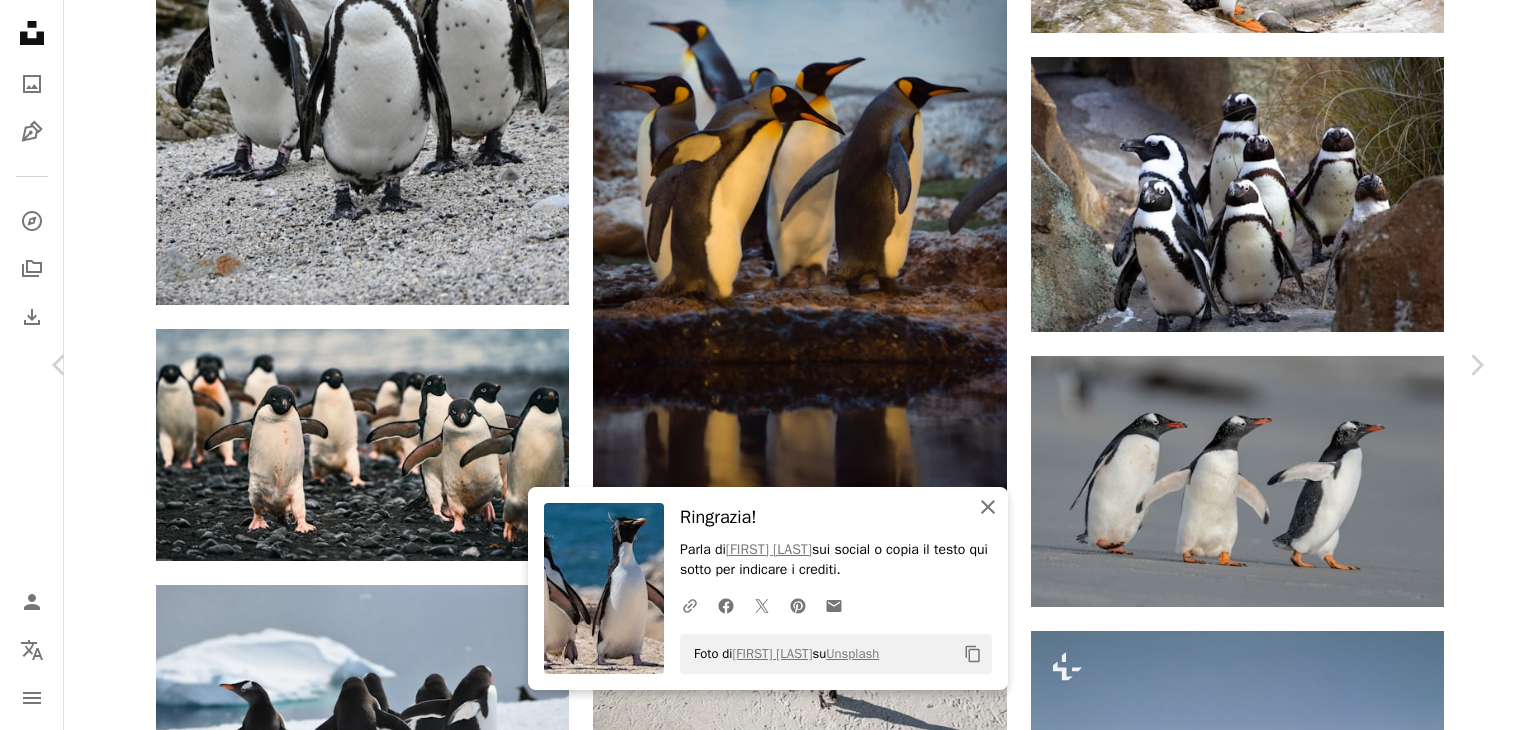 click on "An X shape" 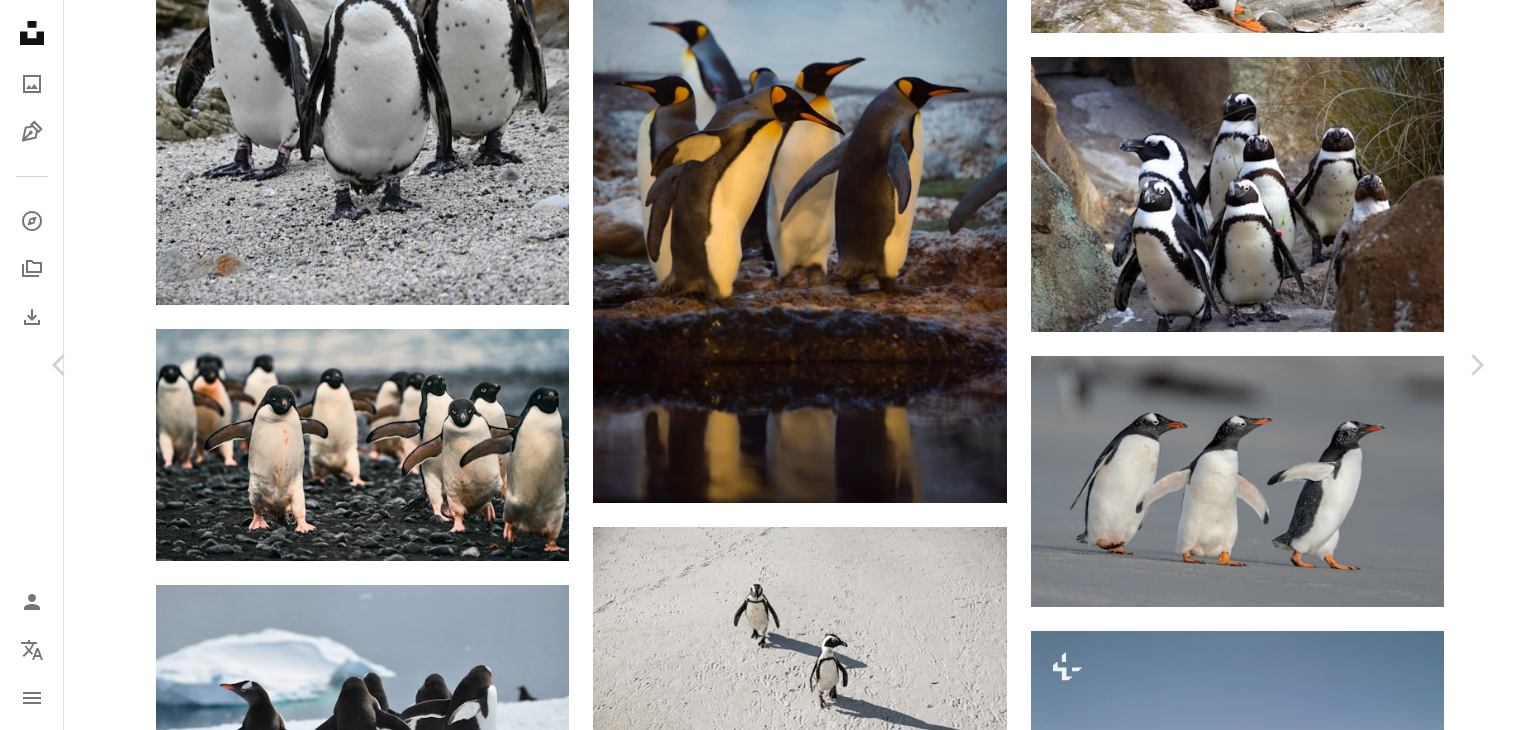 click on "Scarica gratuitamente" at bounding box center (1263, 4779) 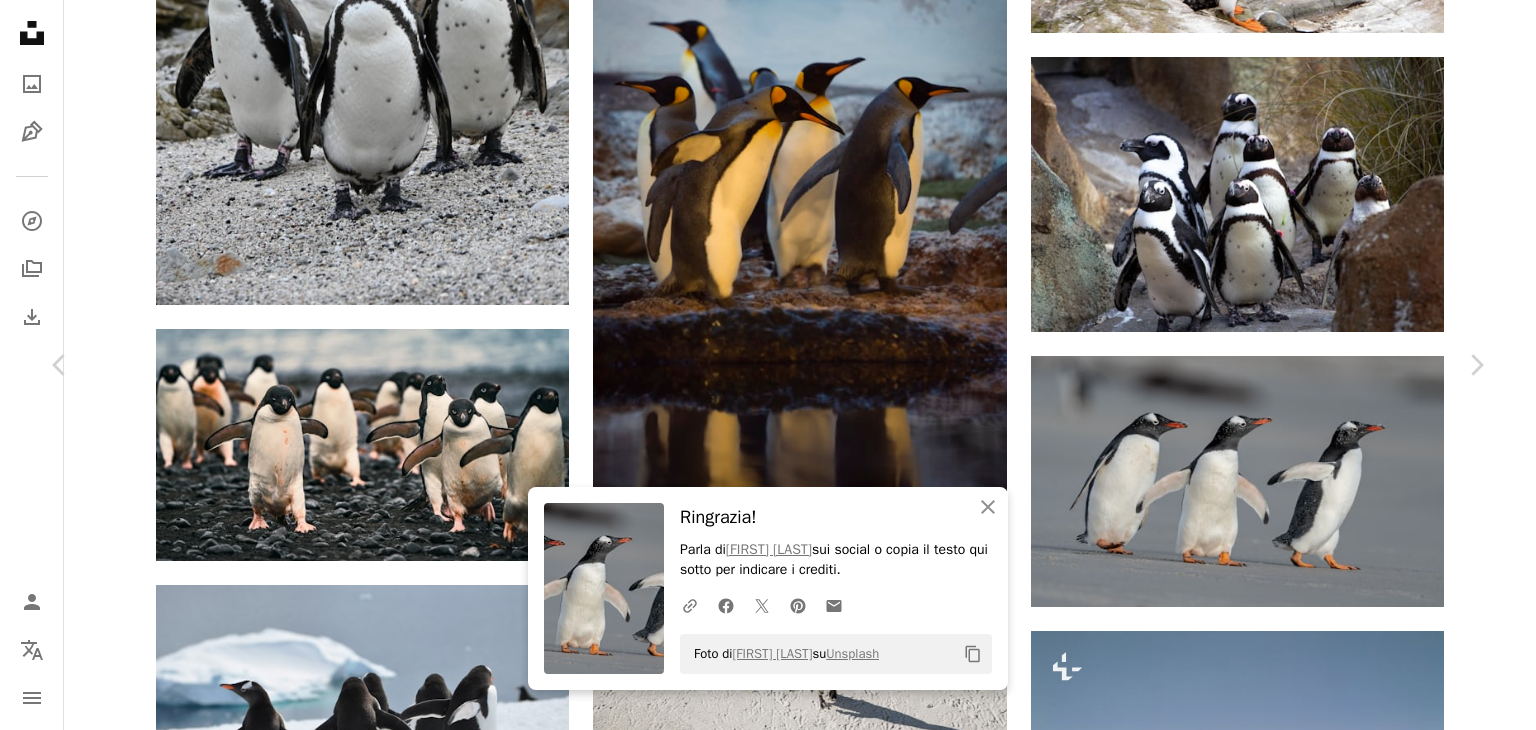 click on "Foto di [FIRST] [LAST] su Unsplash
Copy content [FIRST] [LAST] Disponibile per il servizio Può essere utilizzato gratuitamente ai sensi della Licenza Unsplash animale fauna selvatica uccello pinguino Pinguino reale Immagini di dominio pubblico Sfoglia immagini premium correlate su iStock  |  Risparmia il 20% con il codice UNSPLASH20 Visualizza altro su iStock  ↗ Immagini correlate" at bounding box center [768, 5097] 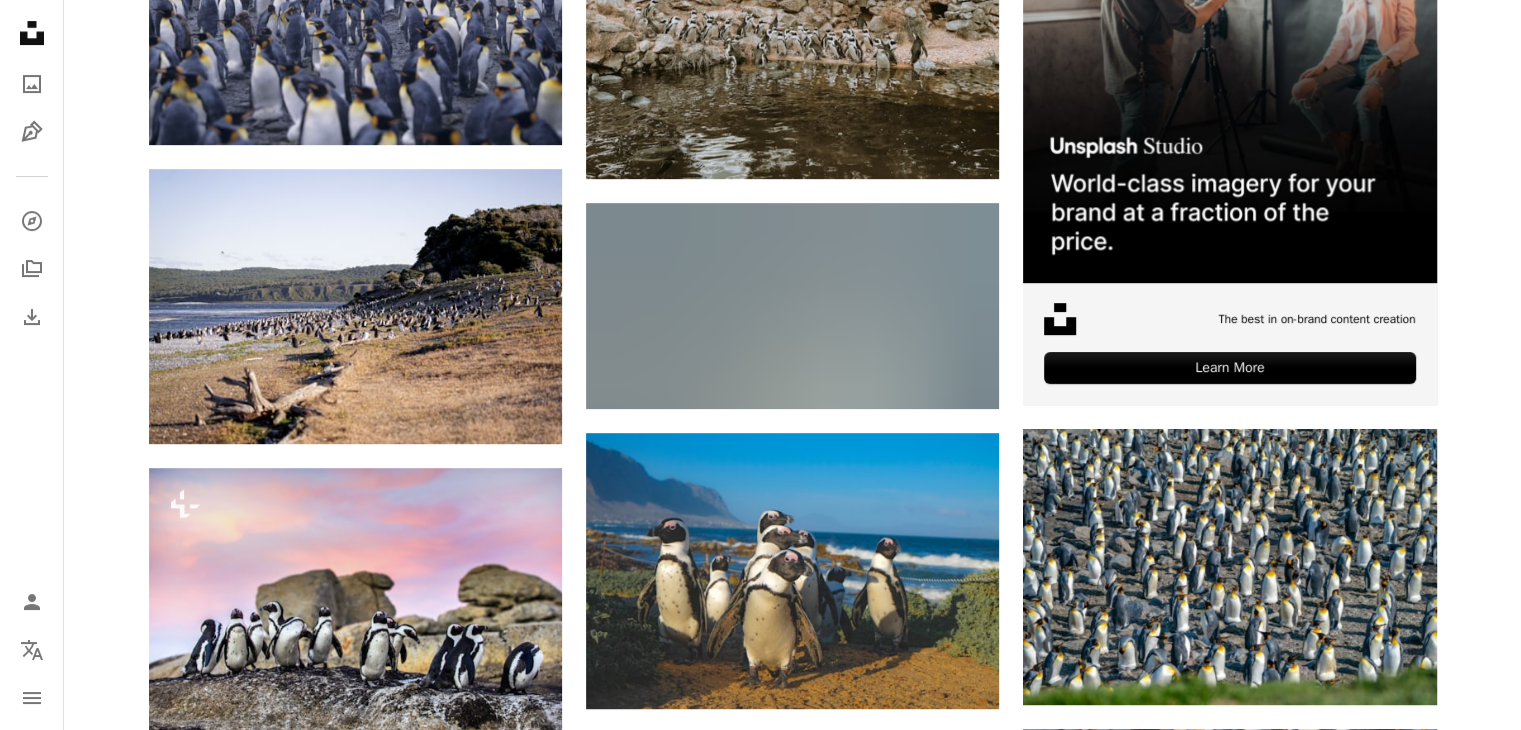 scroll, scrollTop: 0, scrollLeft: 0, axis: both 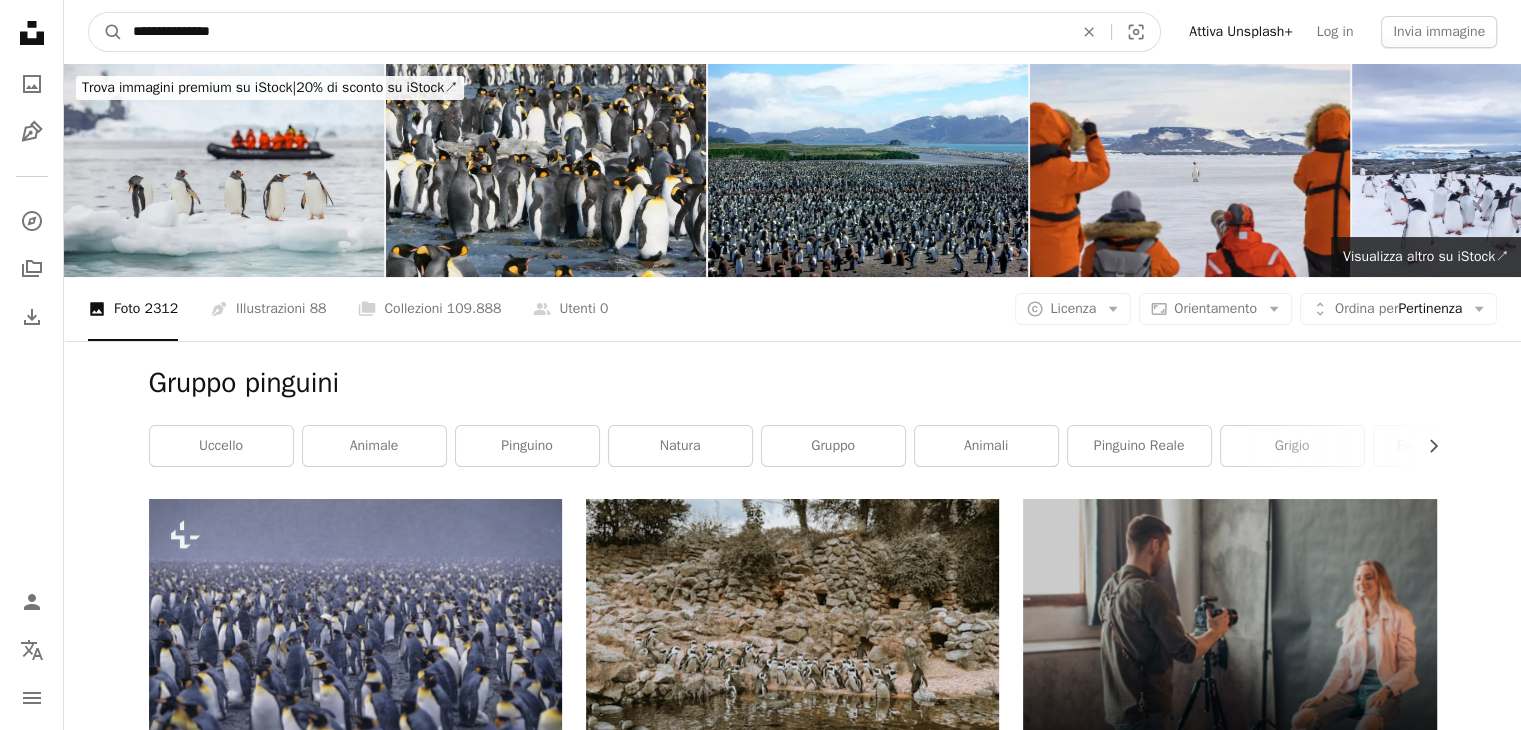 click on "**********" at bounding box center (595, 32) 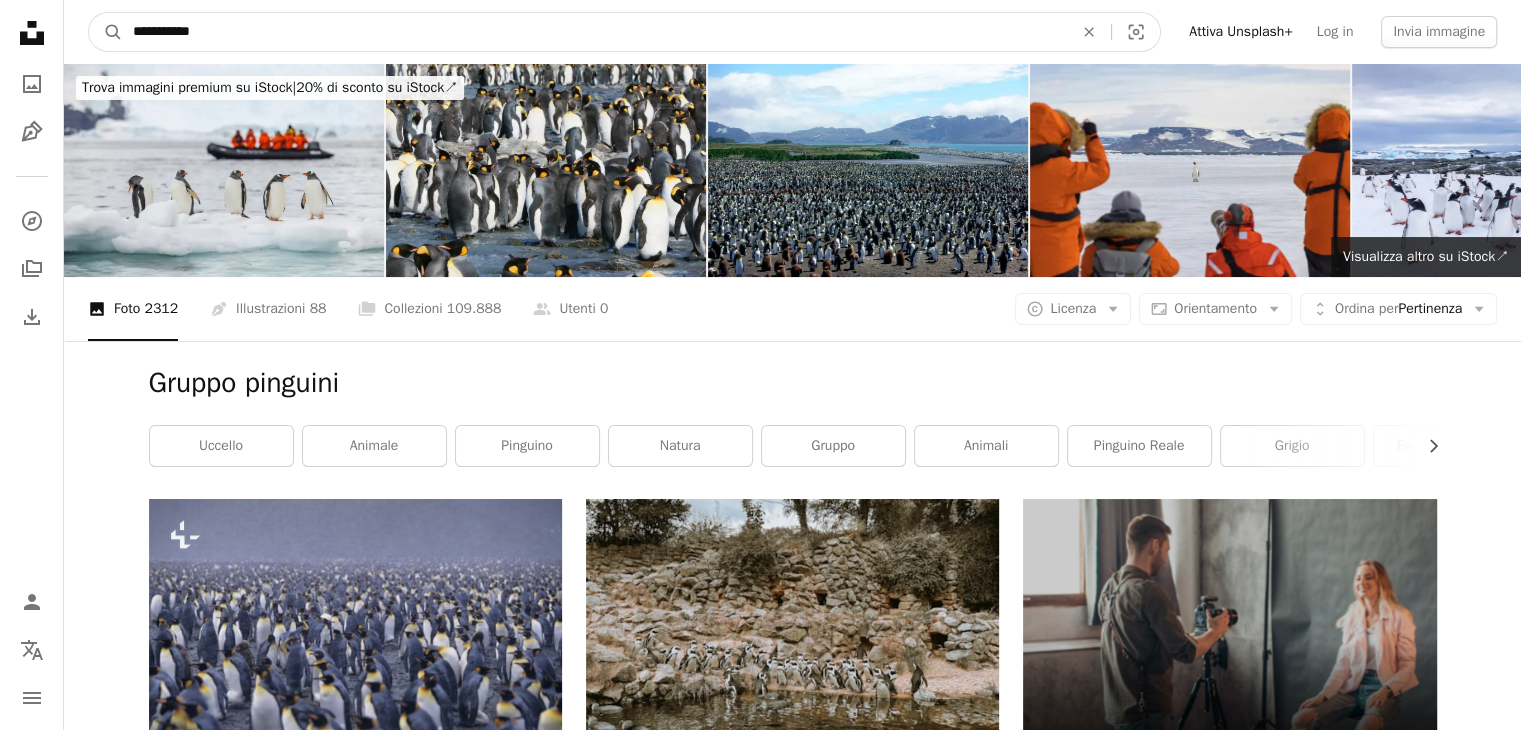 type on "**********" 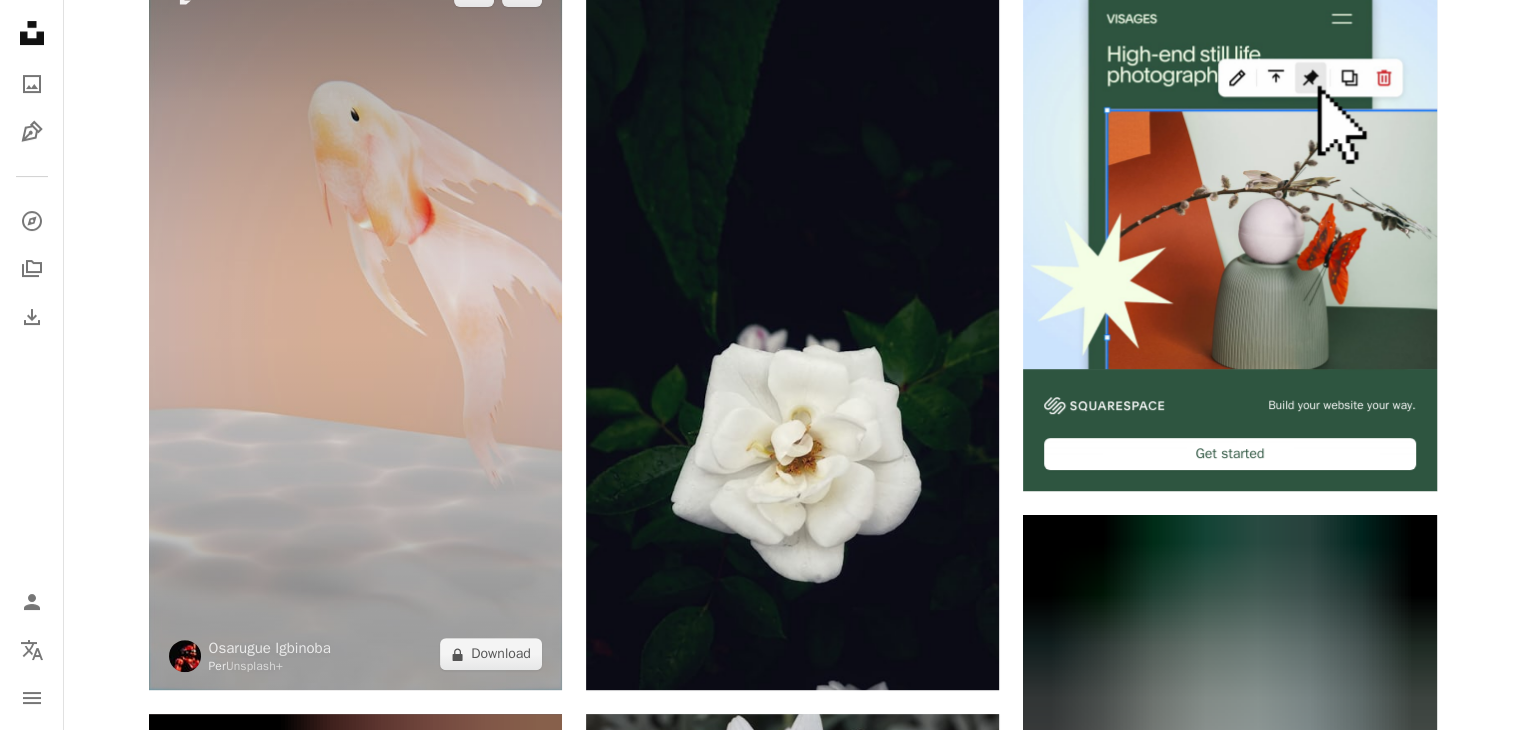 scroll, scrollTop: 0, scrollLeft: 0, axis: both 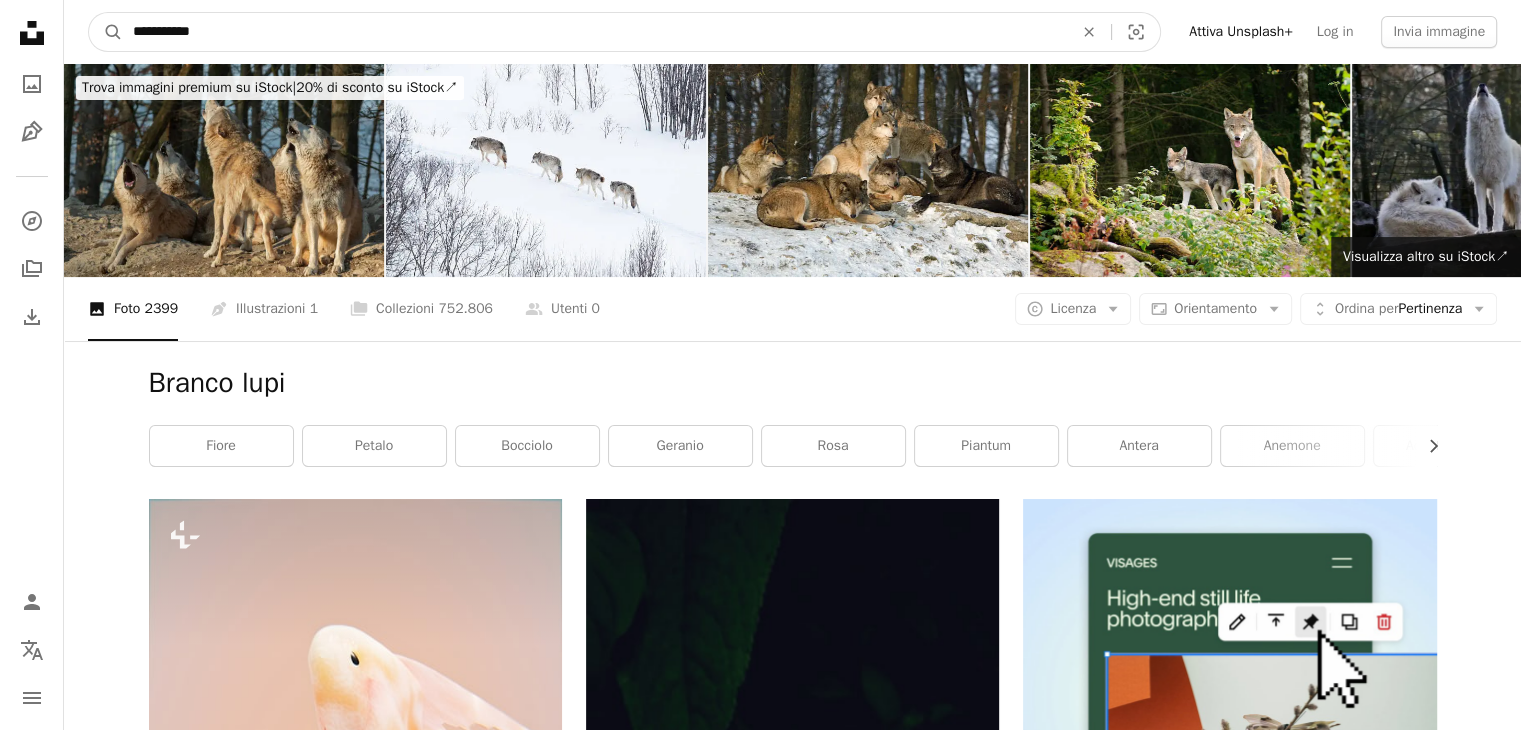click on "**********" at bounding box center (595, 32) 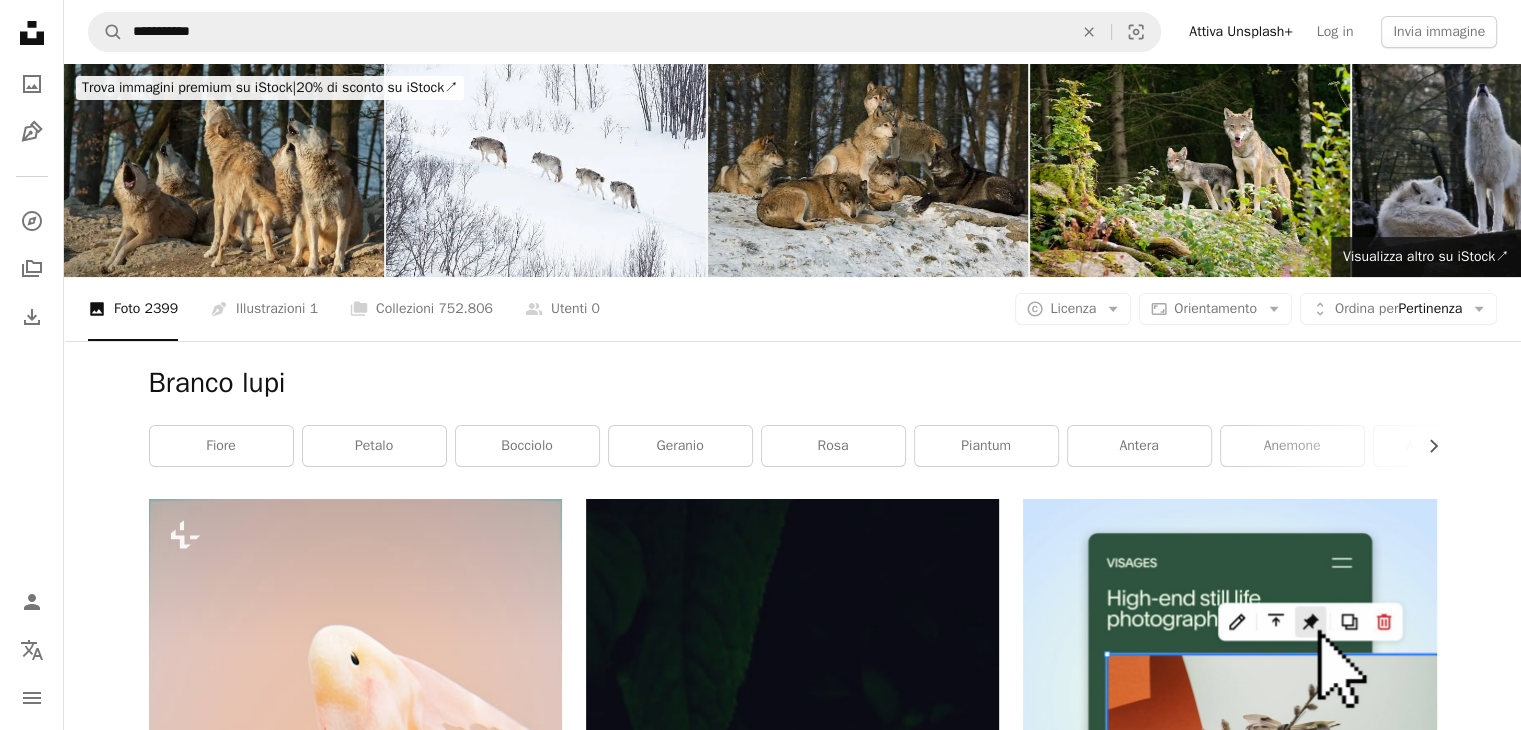click at bounding box center [868, 170] 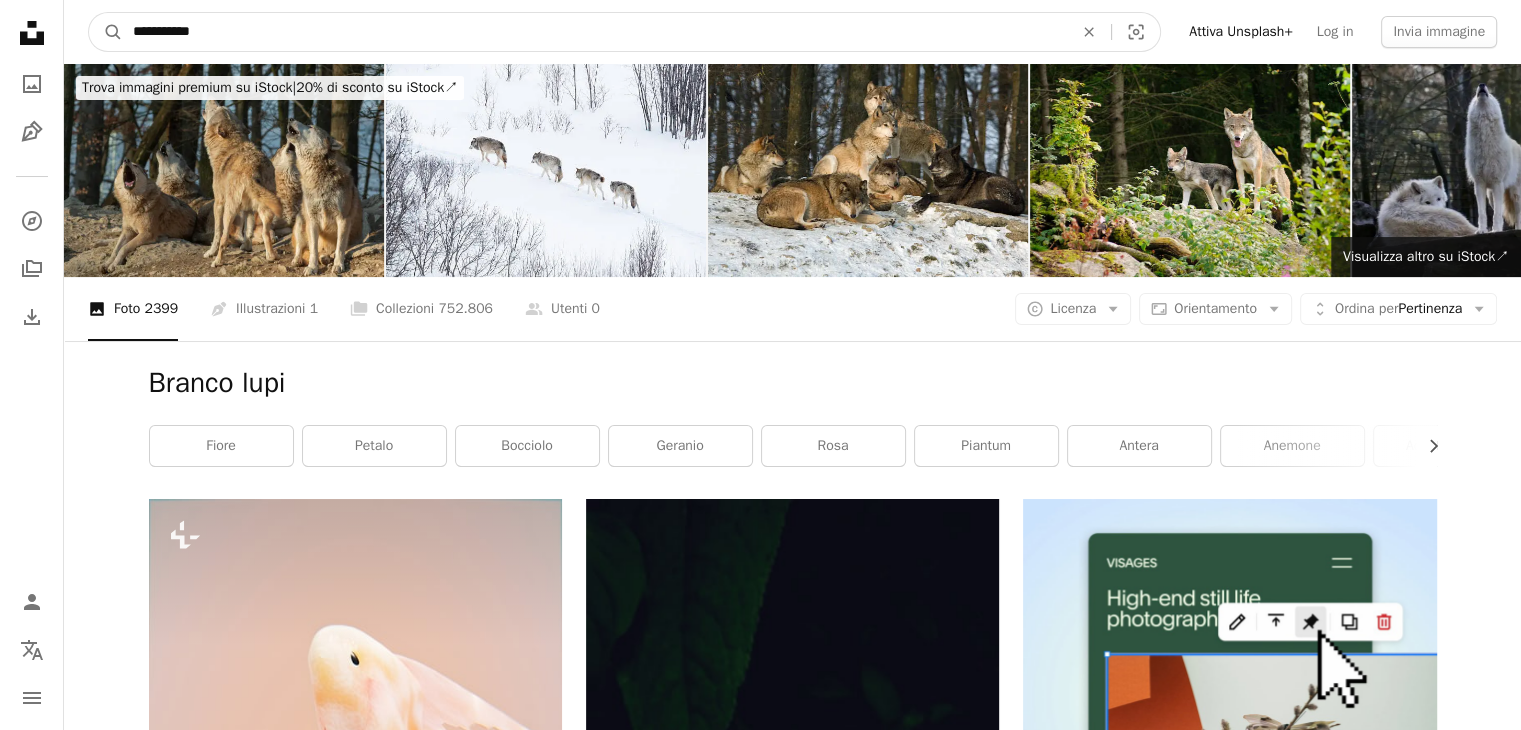 drag, startPoint x: 244, startPoint y: 33, endPoint x: 0, endPoint y: -22, distance: 250.12196 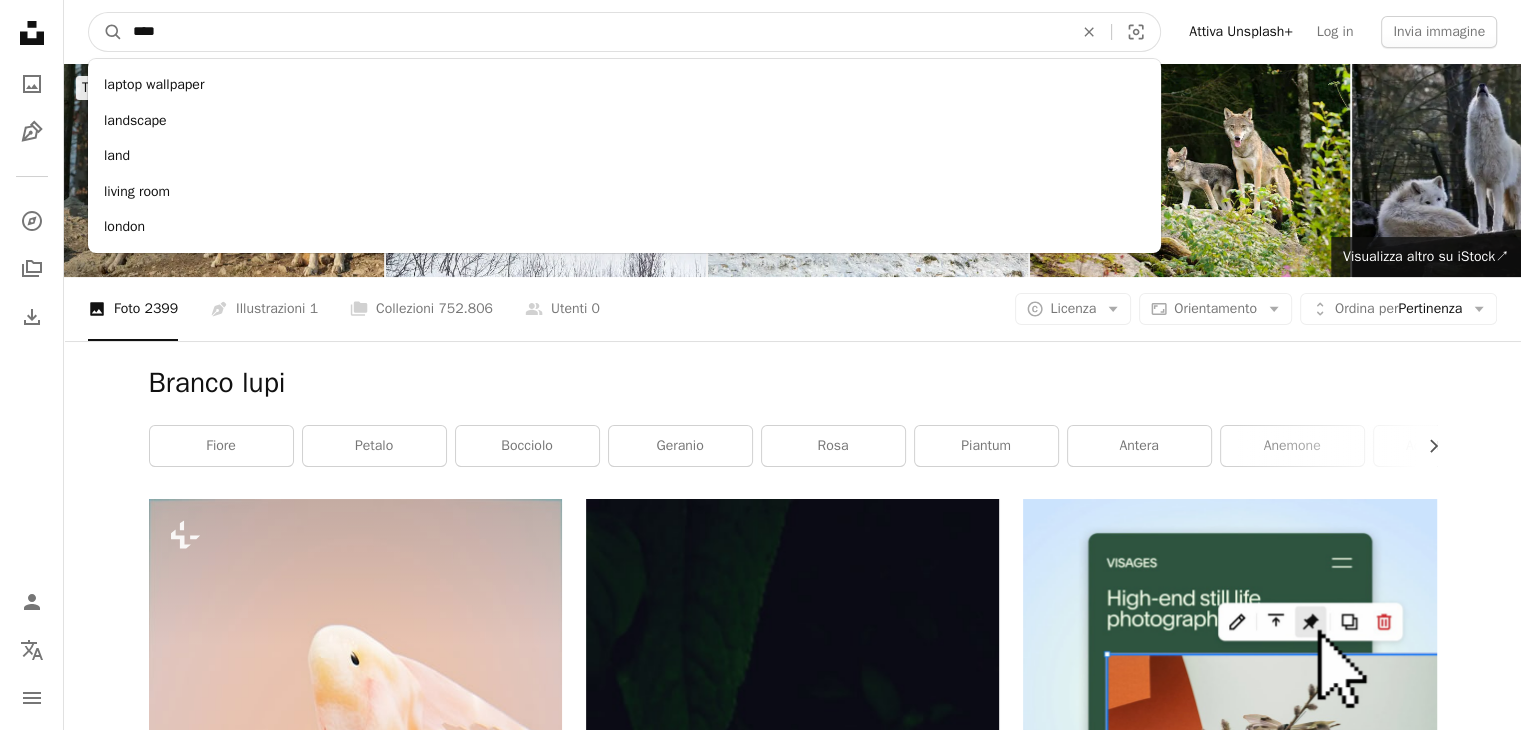 type on "****" 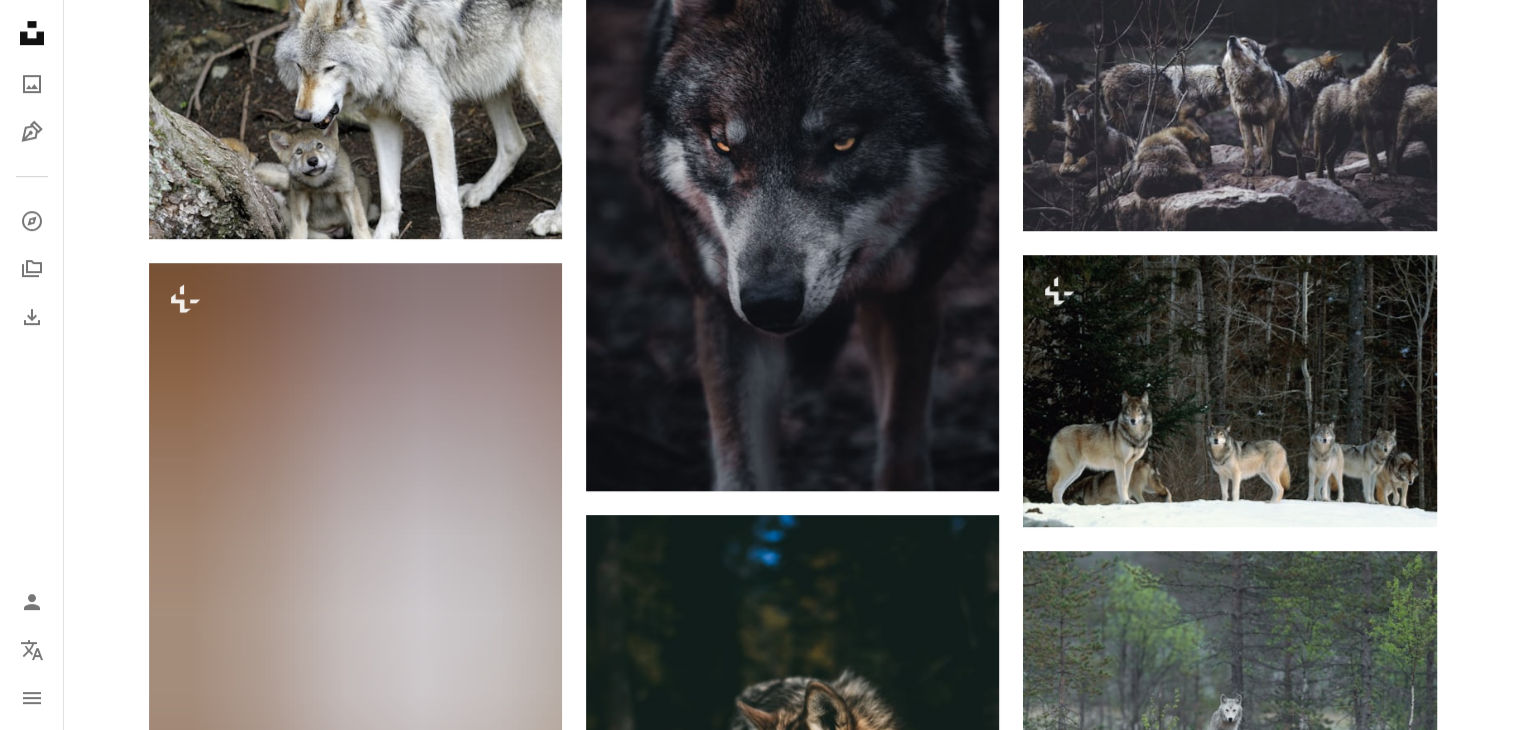 scroll, scrollTop: 1106, scrollLeft: 0, axis: vertical 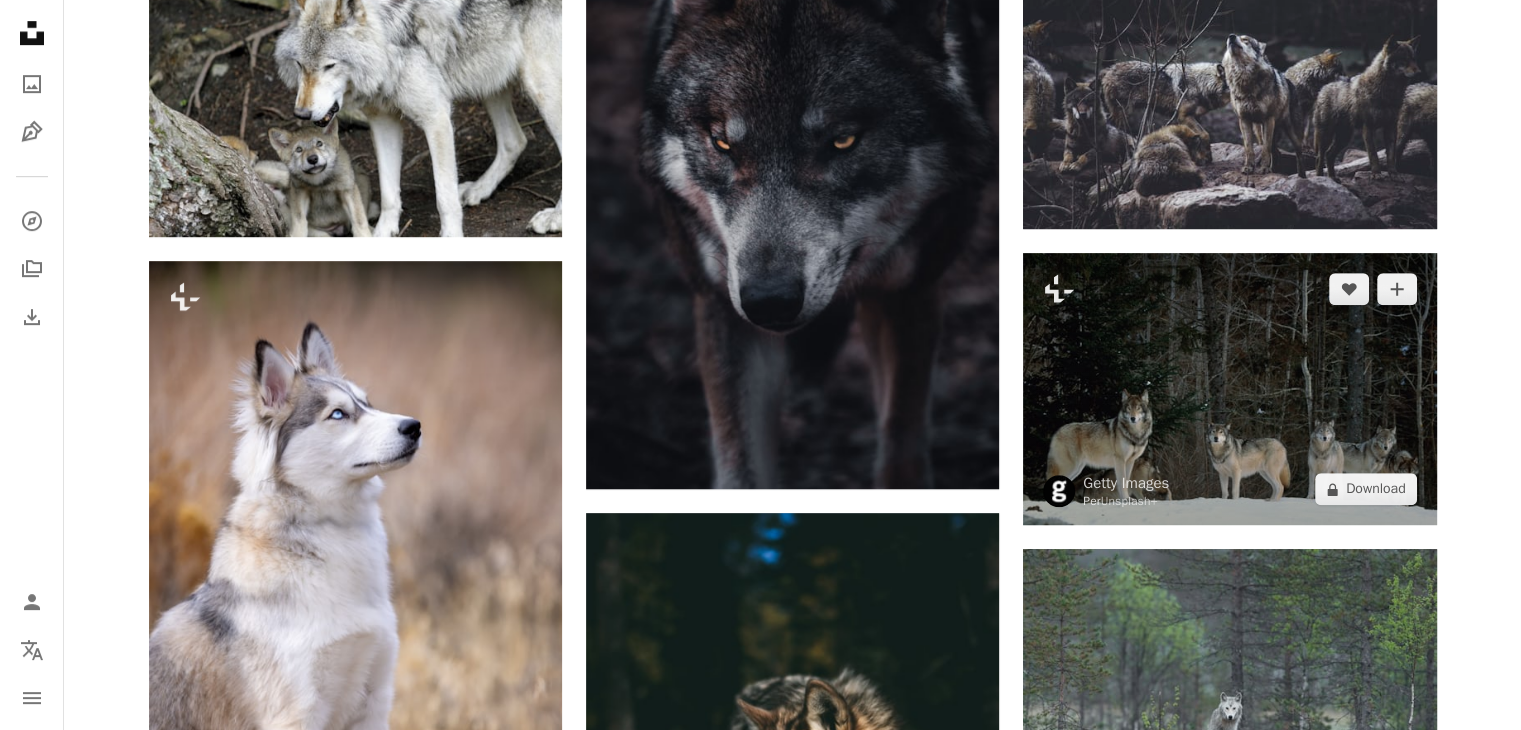 click at bounding box center [1229, 389] 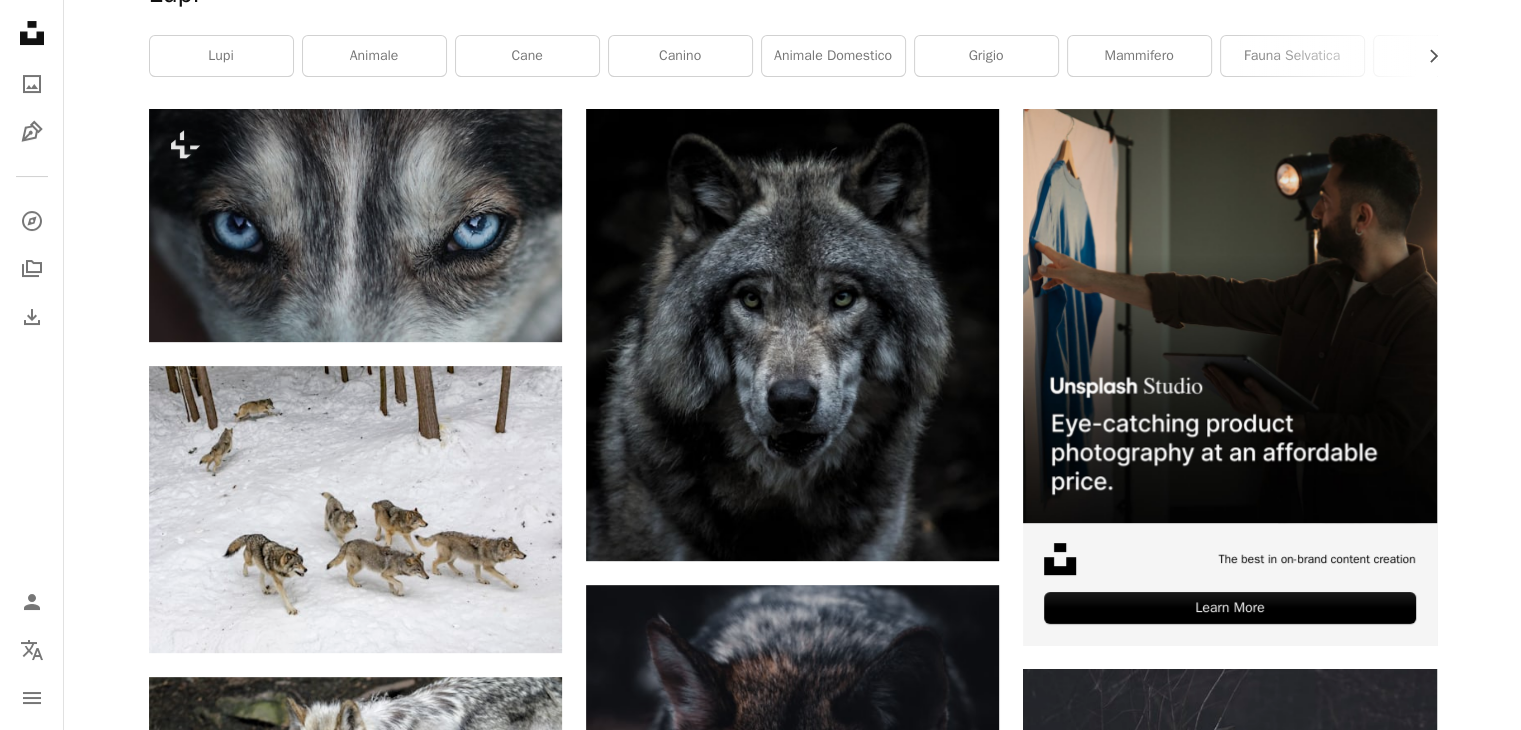 scroll, scrollTop: 0, scrollLeft: 0, axis: both 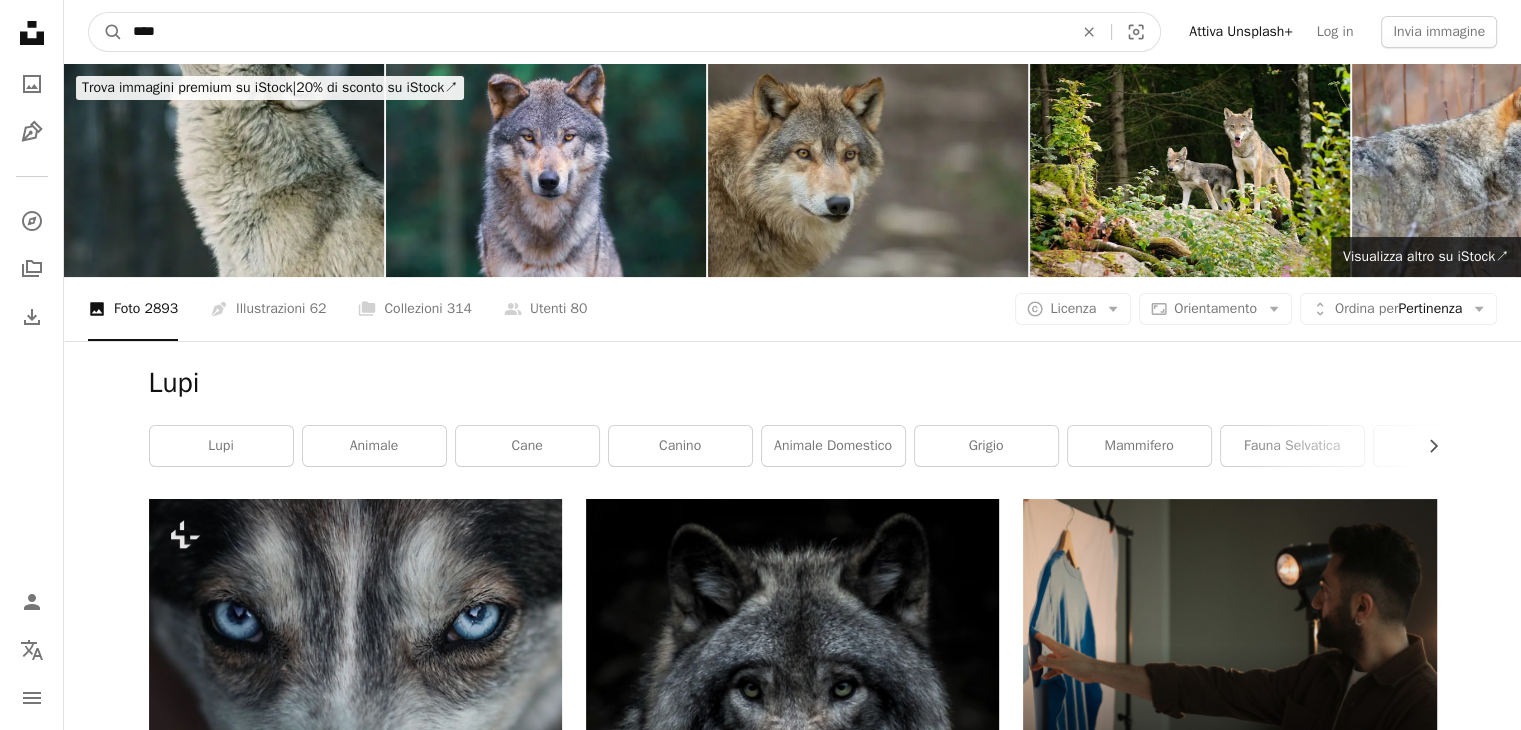 click on "****" at bounding box center [595, 32] 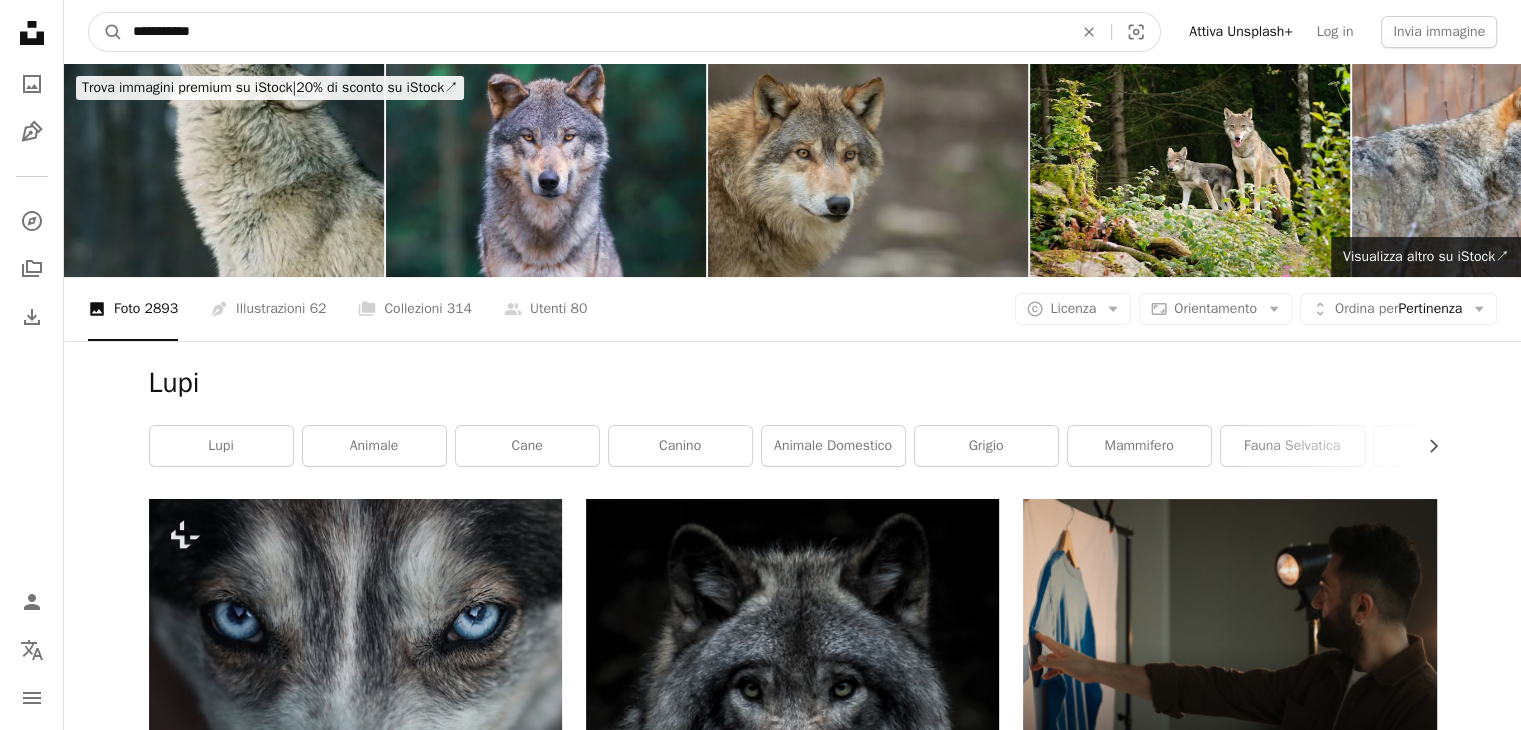 type on "**********" 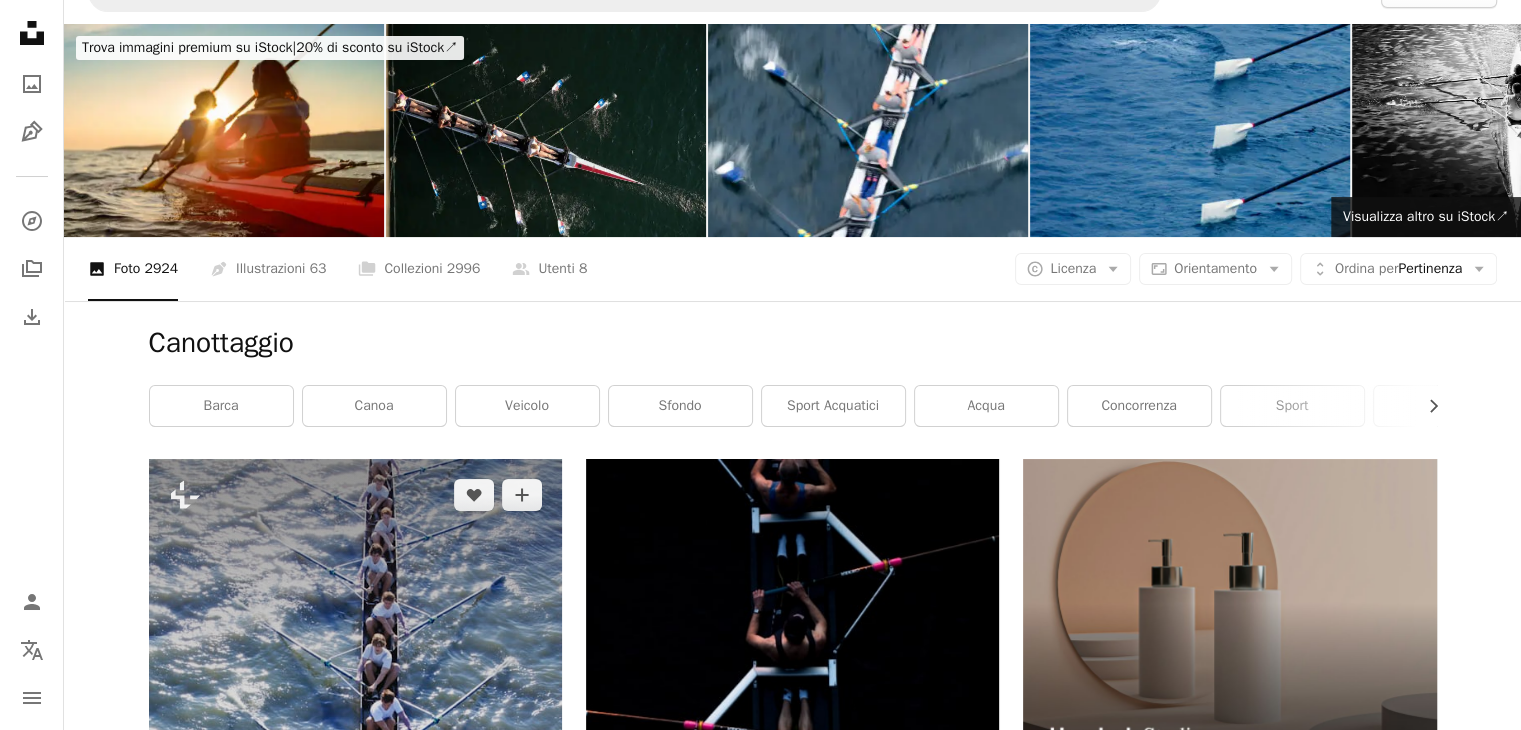 scroll, scrollTop: 432, scrollLeft: 0, axis: vertical 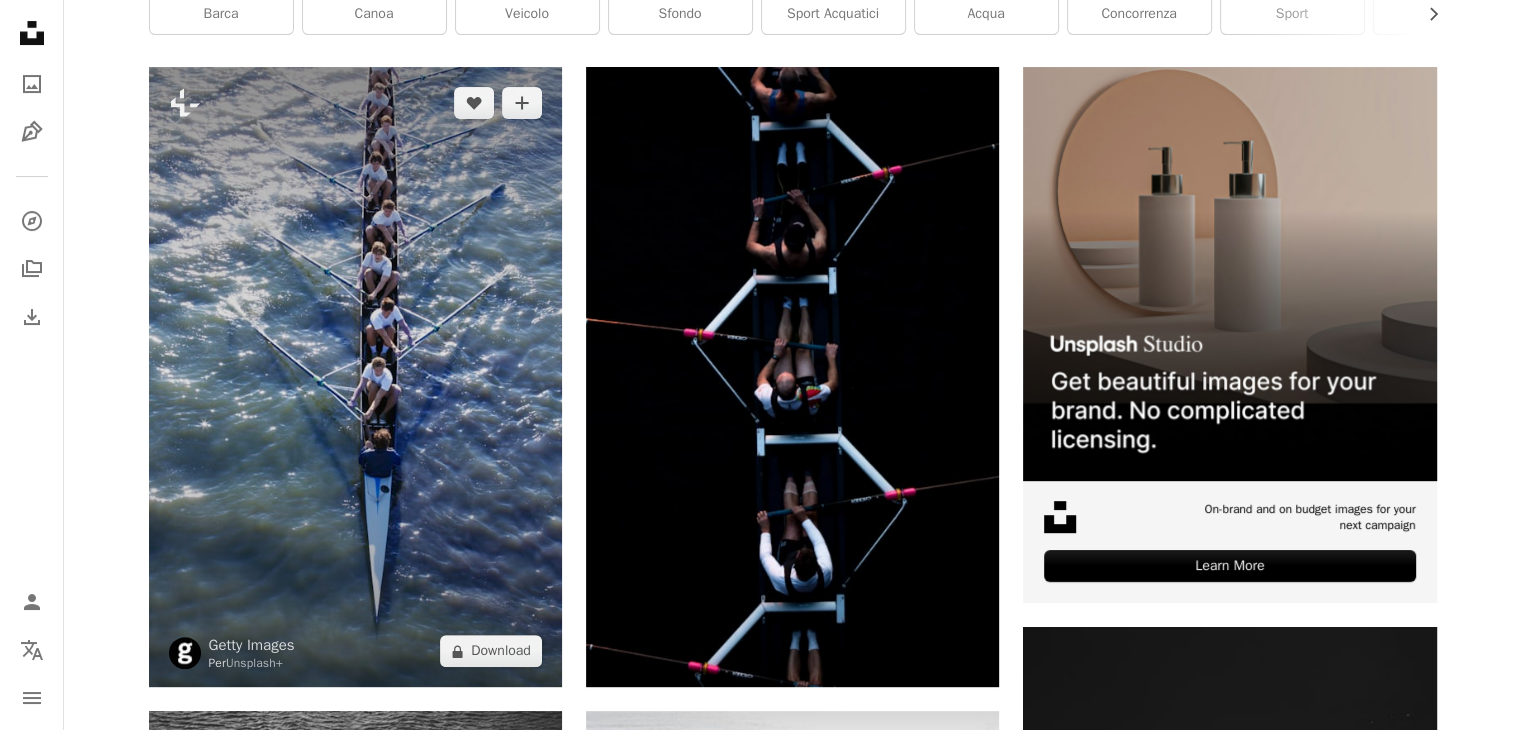 click at bounding box center (355, 377) 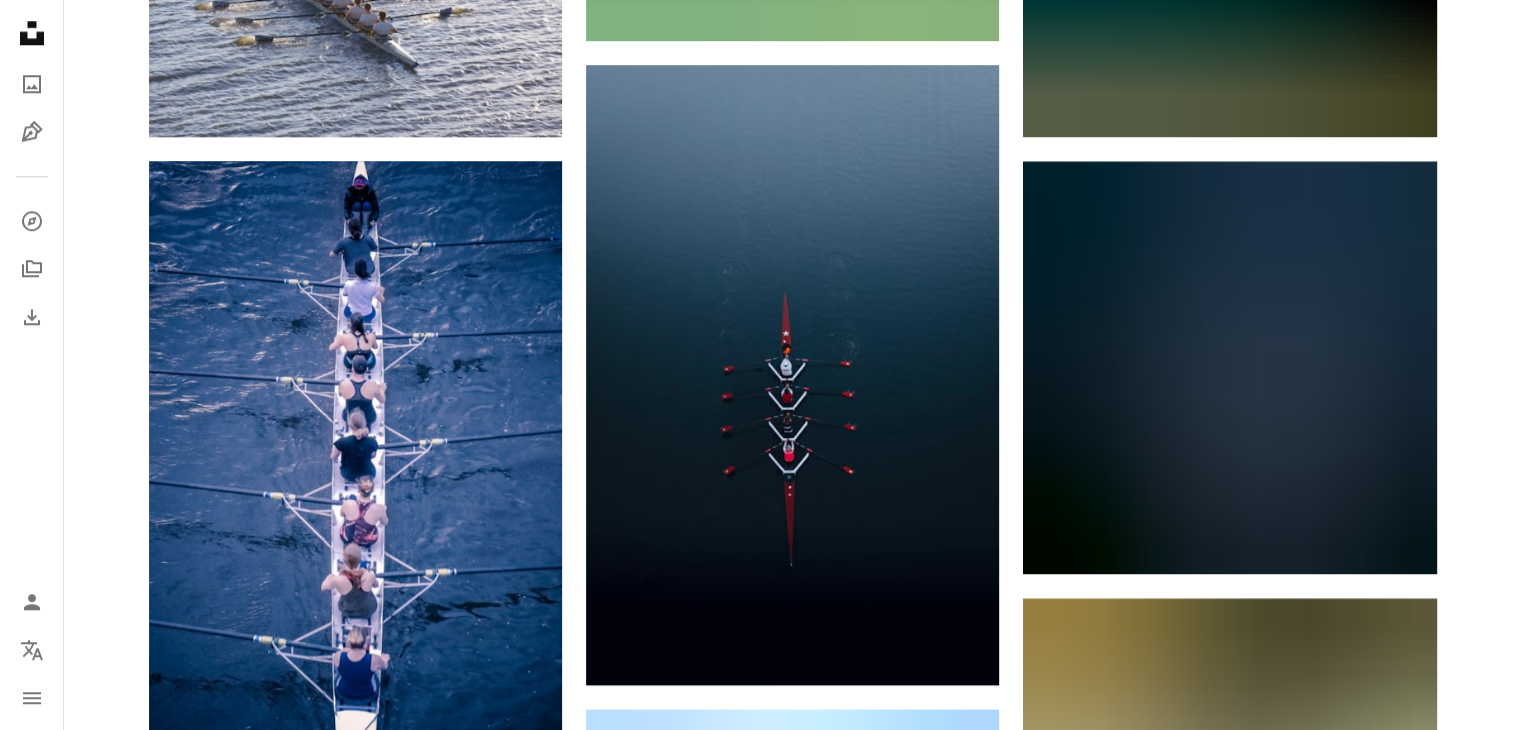 scroll, scrollTop: 2000, scrollLeft: 0, axis: vertical 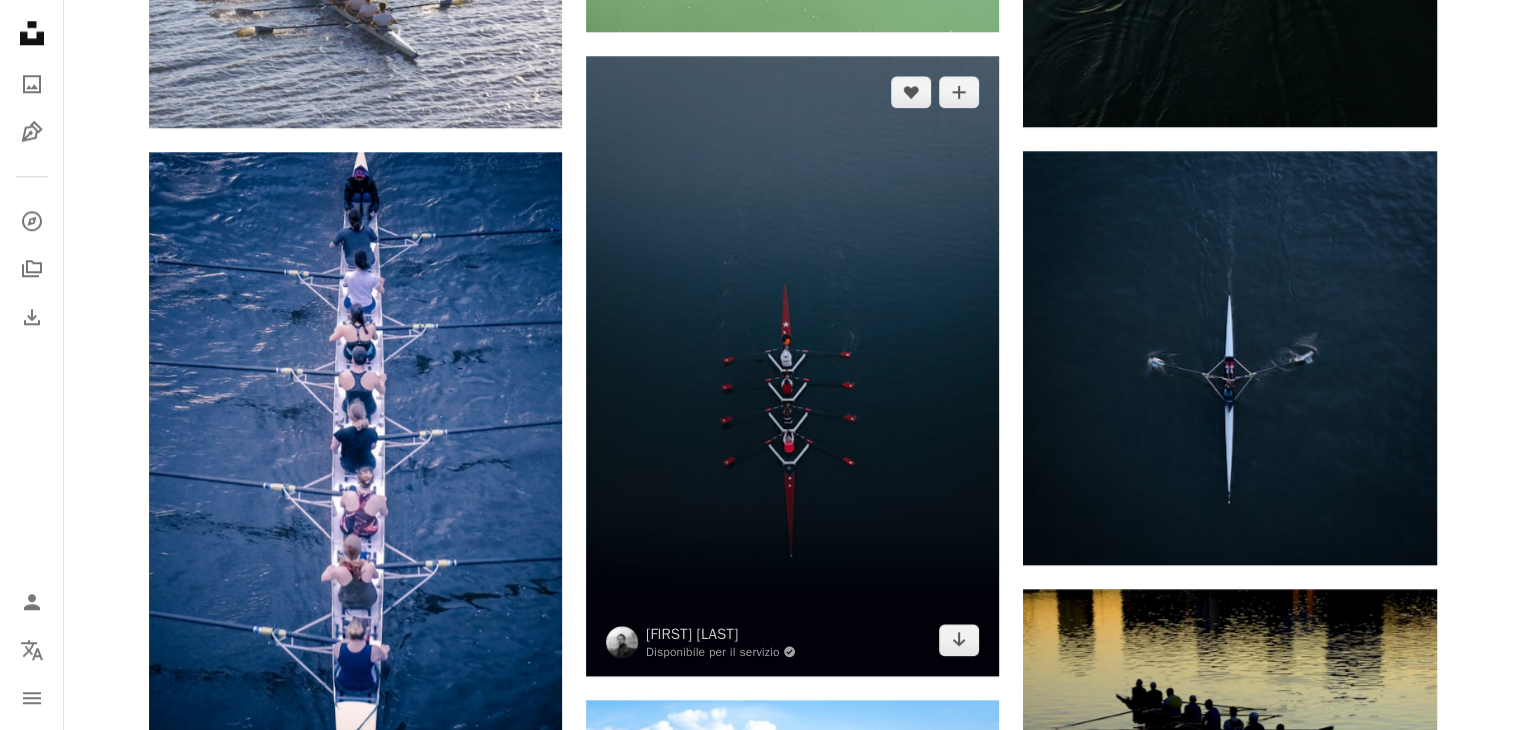 click at bounding box center (792, 366) 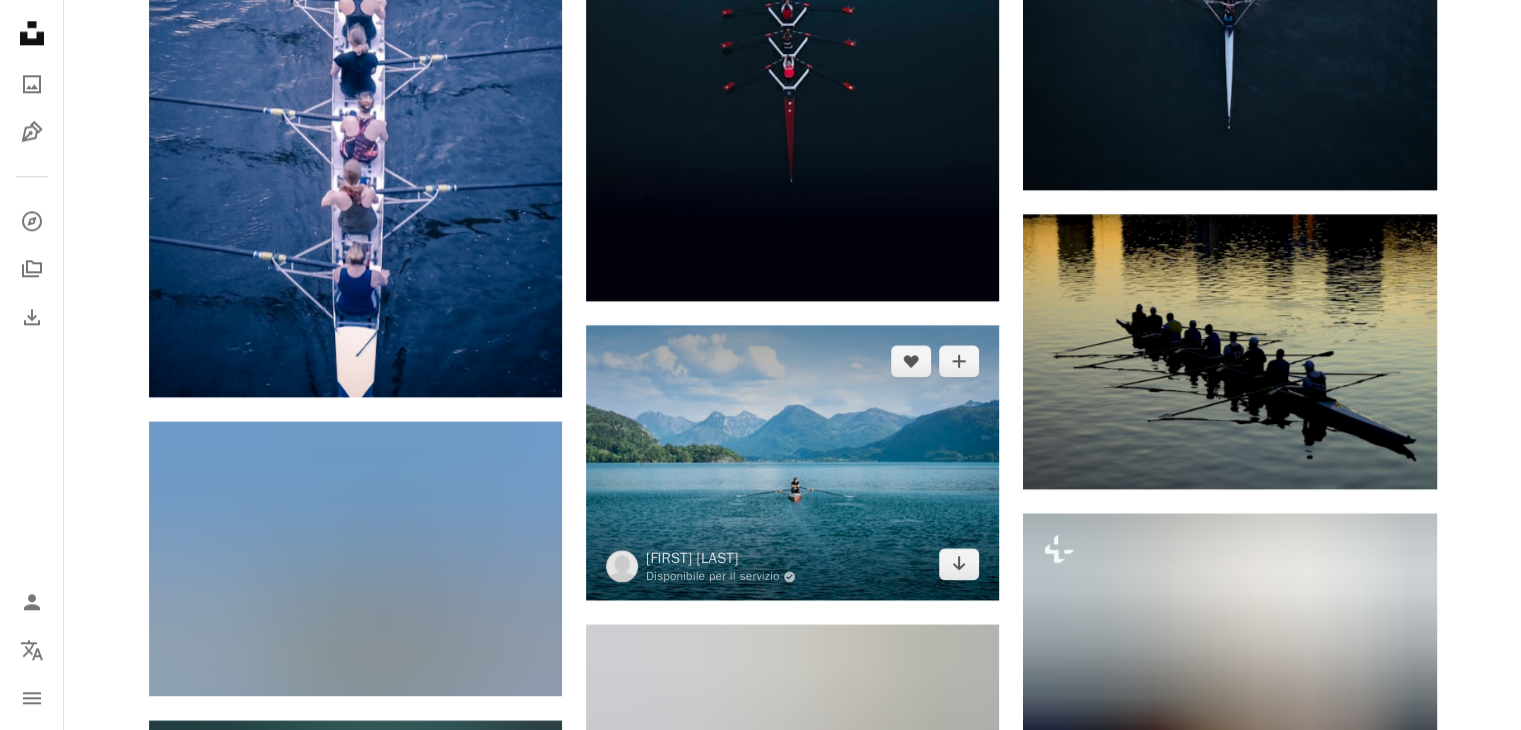 scroll, scrollTop: 2128, scrollLeft: 0, axis: vertical 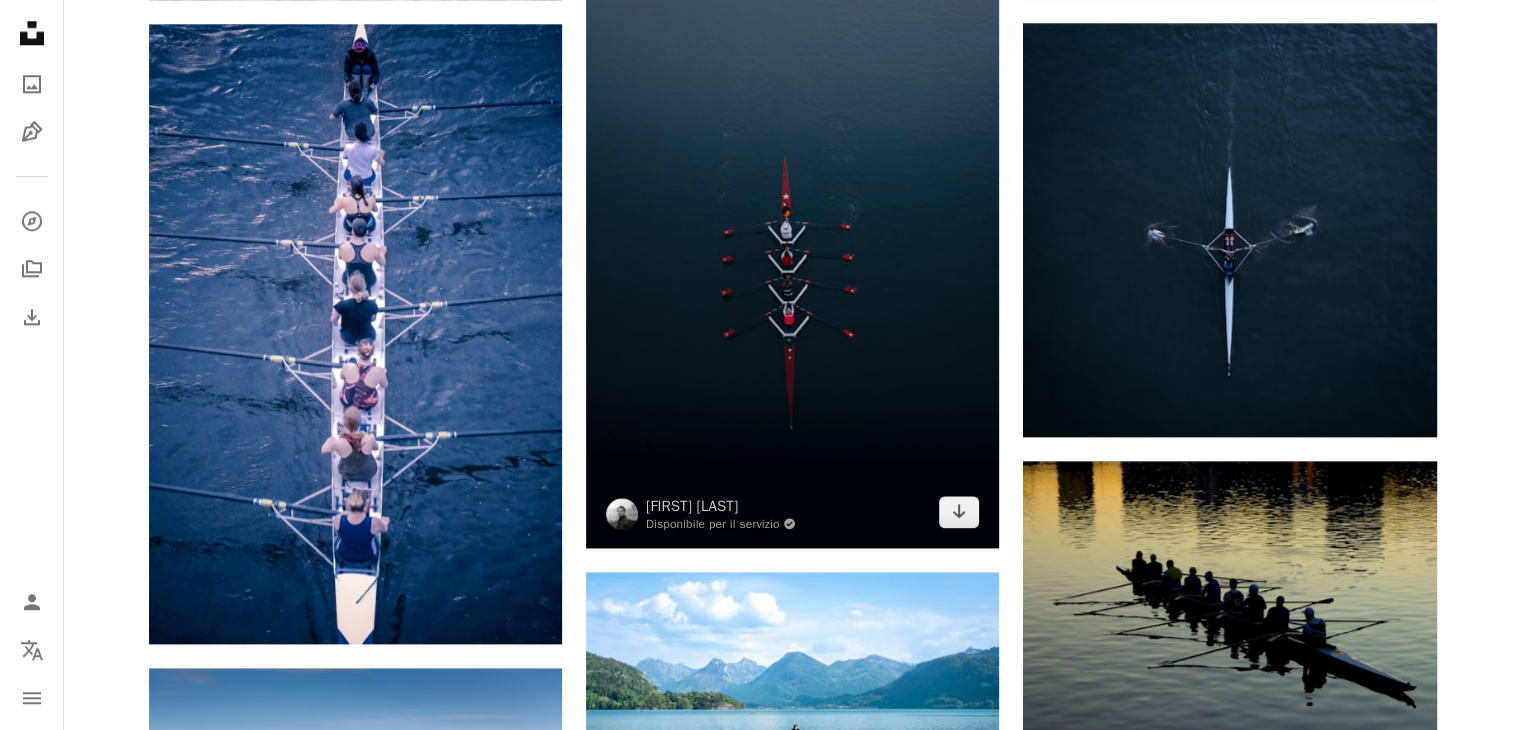 click at bounding box center [792, 238] 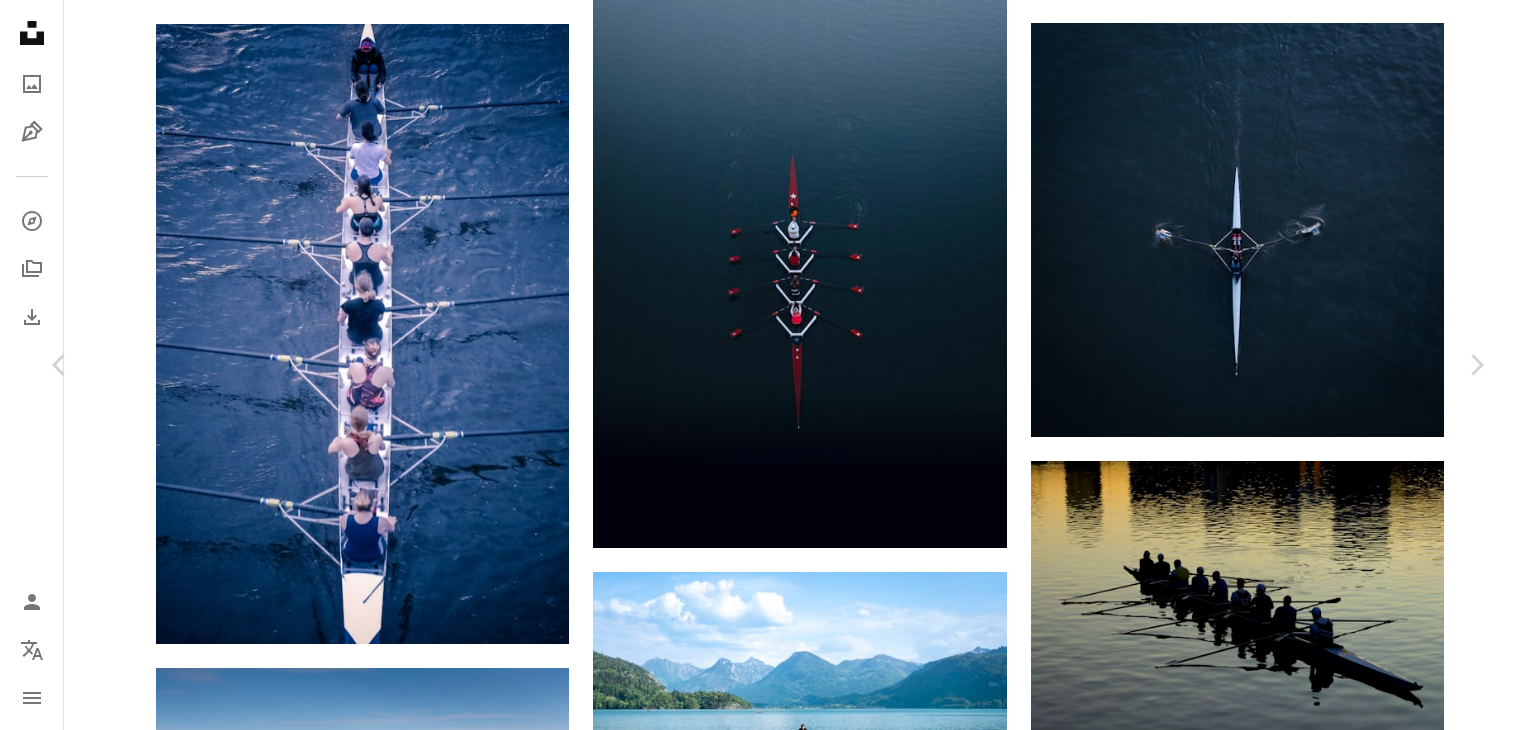 click on "Scarica gratuitamente" at bounding box center [1263, 2885] 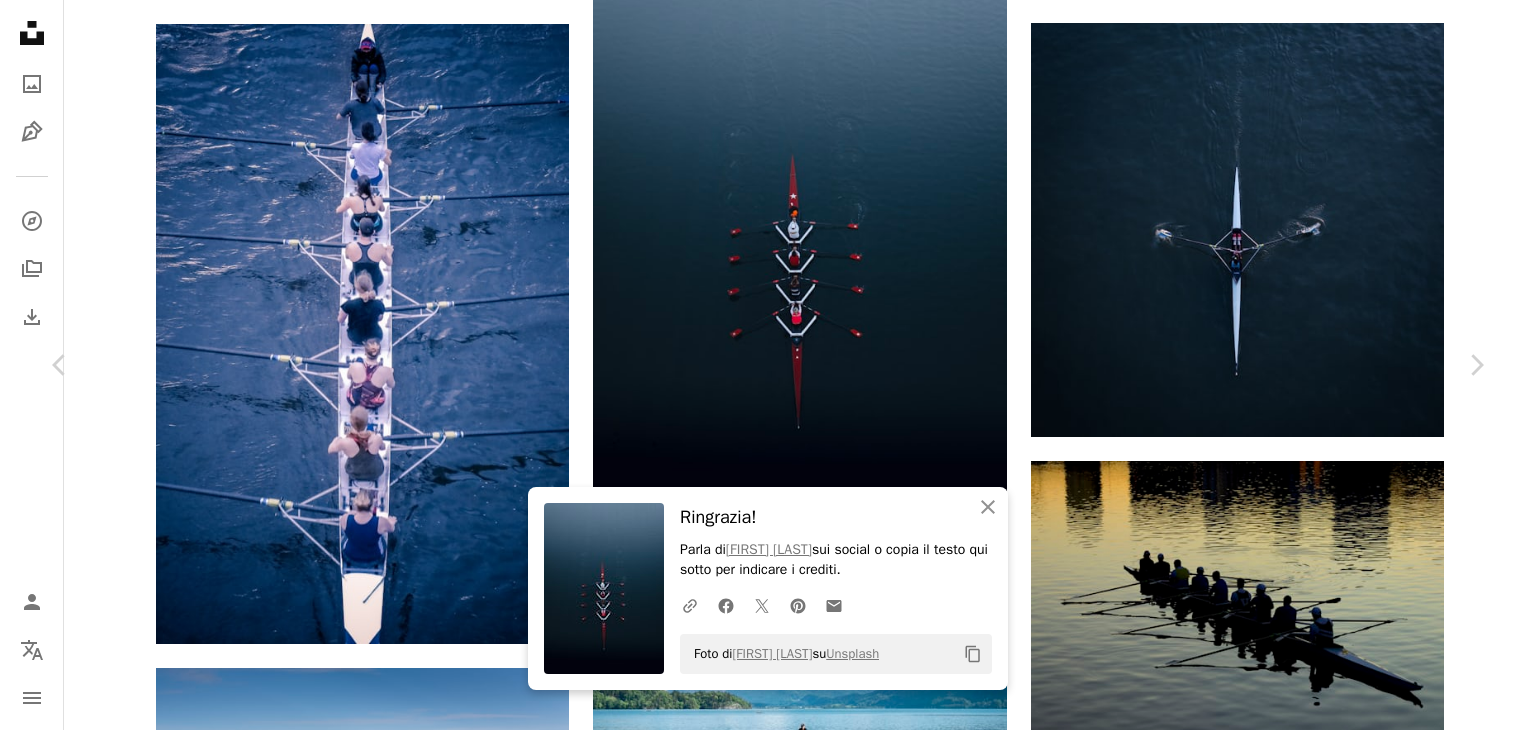 click on "An X shape Chevron left Chevron right An X shape Chiudi Ringrazia! Parla di  Parsa Mahmoudi  sui social o copia il testo qui sotto per indicare i crediti. A URL sharing icon (chains) Facebook icon X (formerly Twitter) icon Pinterest icon An envelope Foto di  Parsa Mahmoudi  su  Unsplash
Copy content Parsa Mahmoudi Disponibile per il servizio A checkmark inside of a circle A heart A plus sign Scarica gratuitamente Chevron down Zoom in Visualizzazioni 1.075.894 Download 6.033 In primo piano su Foto ,  Sportivo A forward-right arrow Condividi Info icon Info More Actions Calendar outlined Pubblicato il  14 ottobre 2023 Safety Può essere utilizzato gratuitamente ai sensi della  Licenza Unsplash barca veicolo canottaggio sport acquatici Sfoglia immagini premium correlate su iStock  |  Risparmia il 20% con il codice UNSPLASH20 Visualizza altro su iStock  ↗ Immagini correlate A heart A plus sign Nicolás Gutiérrez Disponibile per il servizio A checkmark inside of a circle Arrow pointing down A heart Per" at bounding box center (768, 3203) 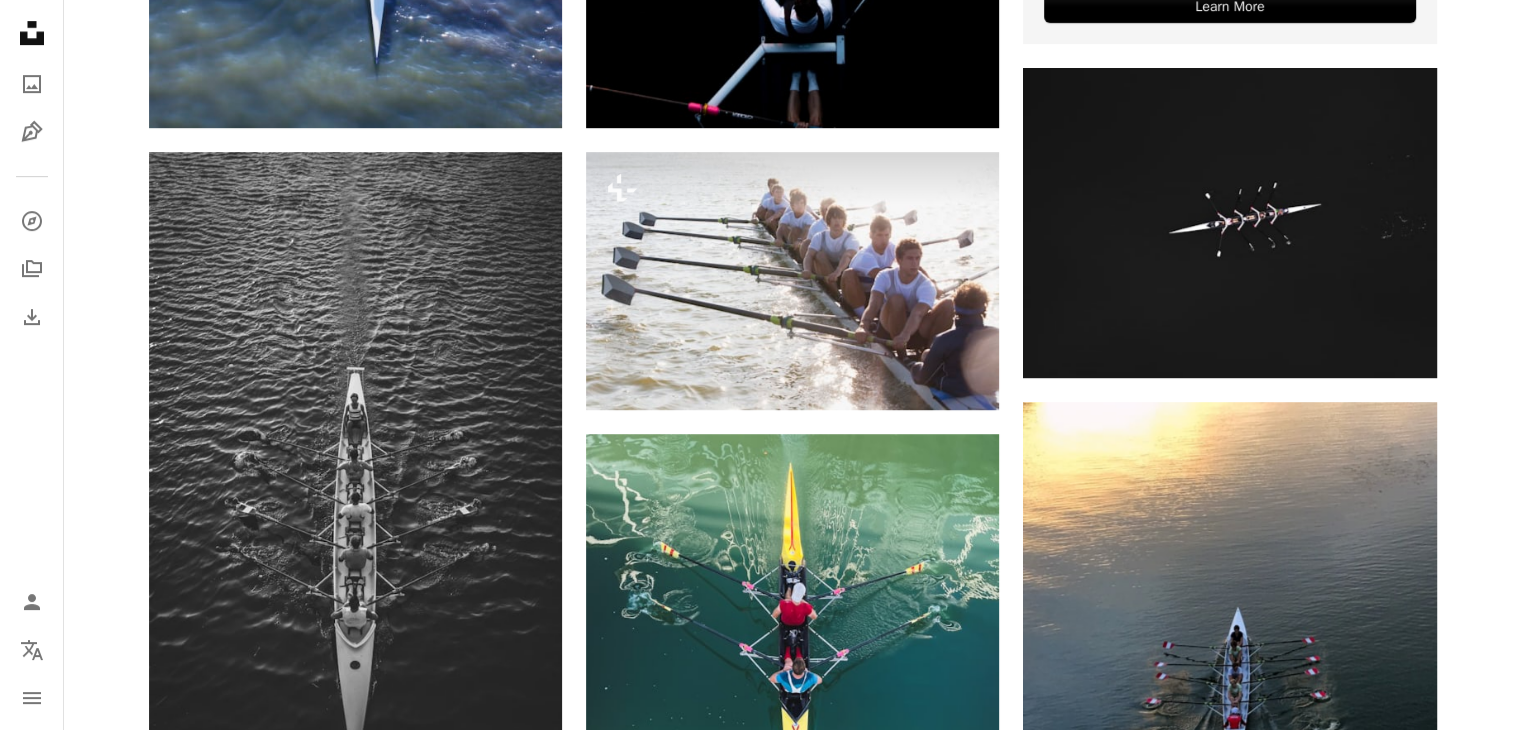 scroll, scrollTop: 992, scrollLeft: 0, axis: vertical 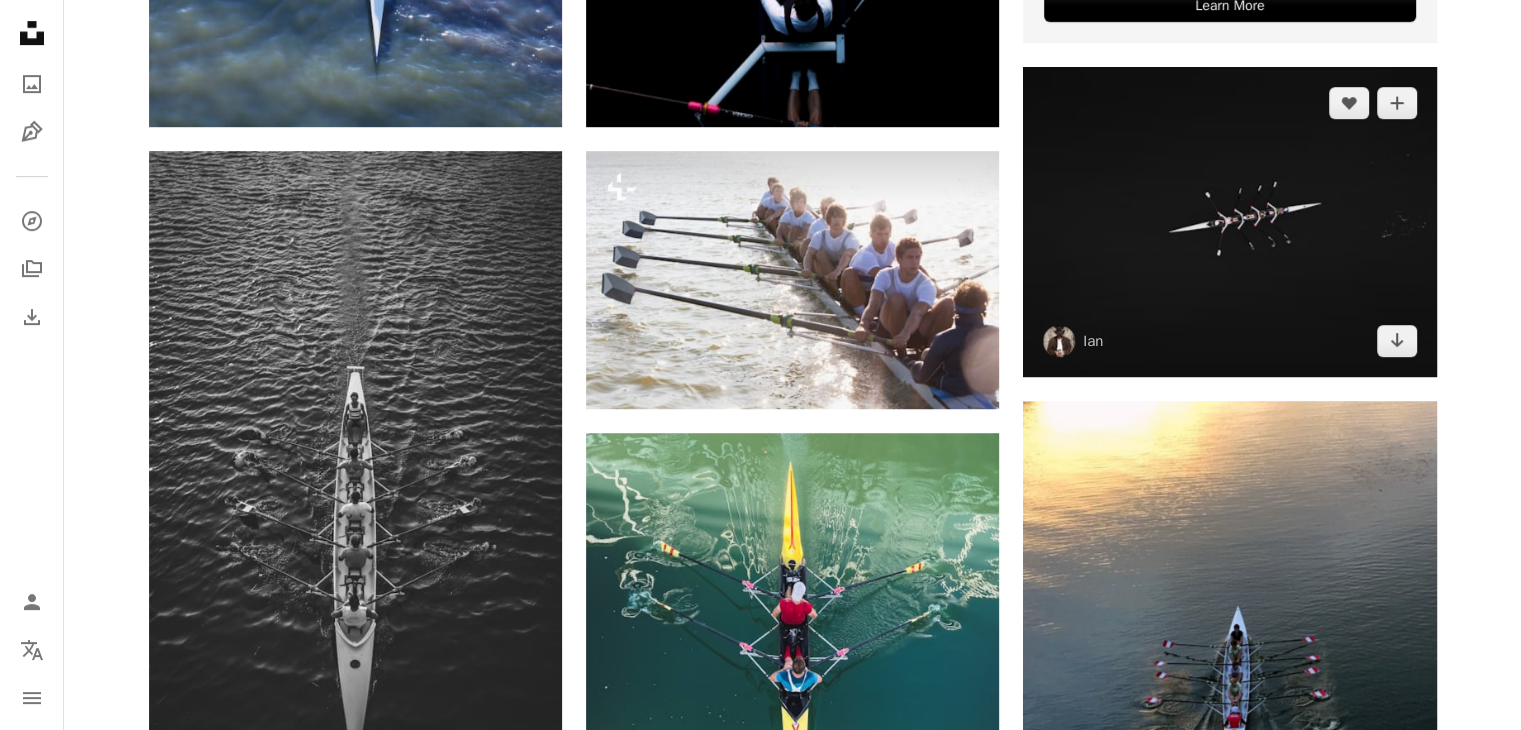 click at bounding box center [1229, 222] 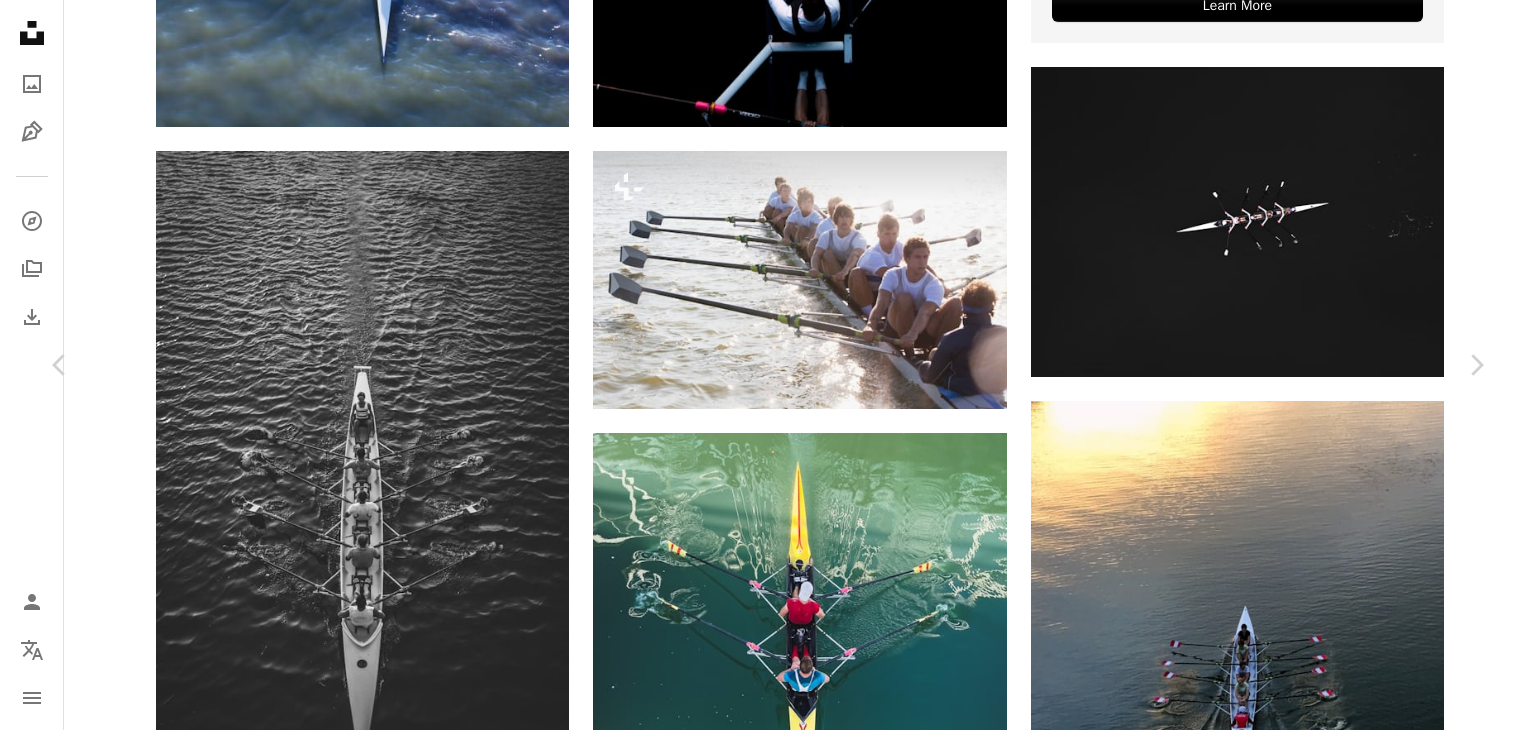click on "Scarica gratuitamente" at bounding box center [1263, 4021] 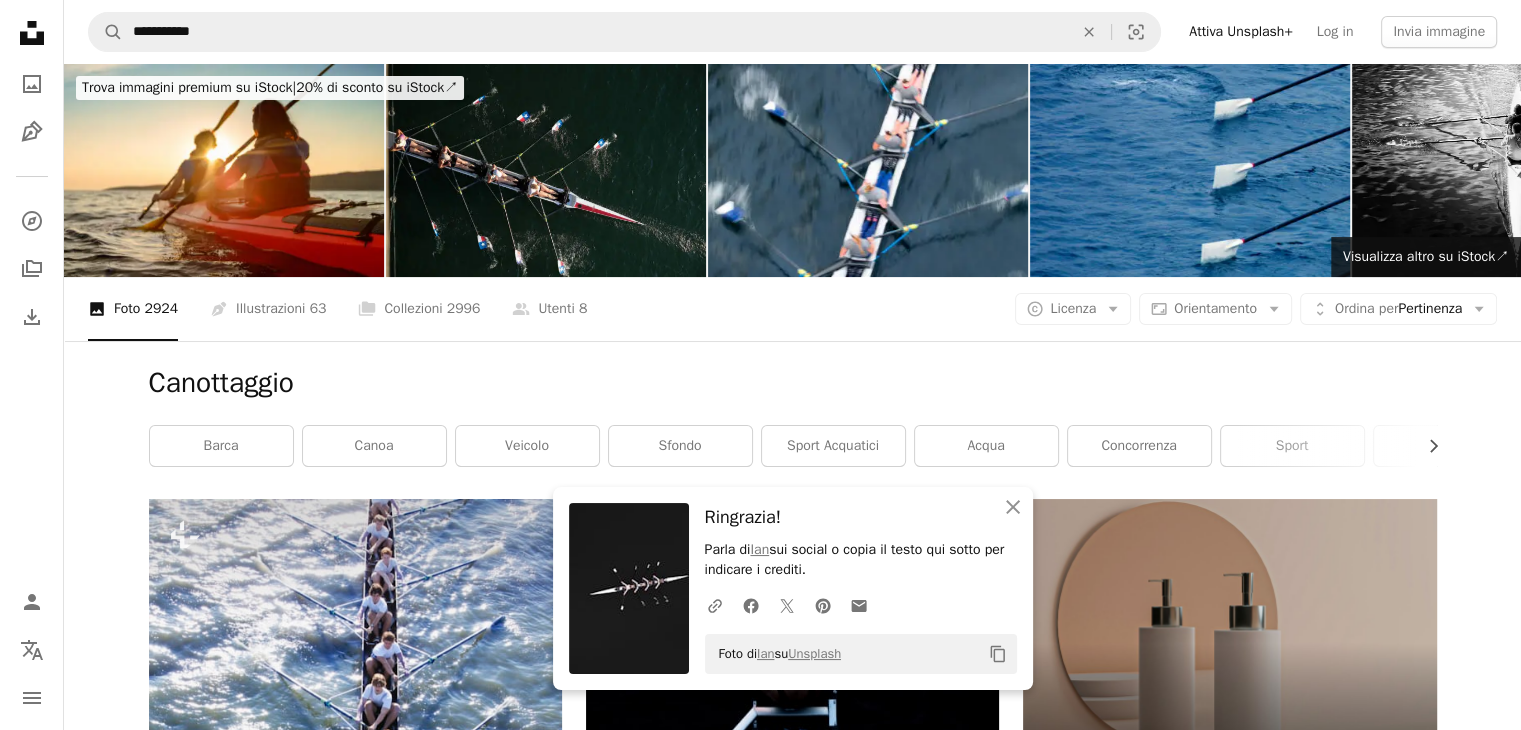 scroll, scrollTop: 0, scrollLeft: 0, axis: both 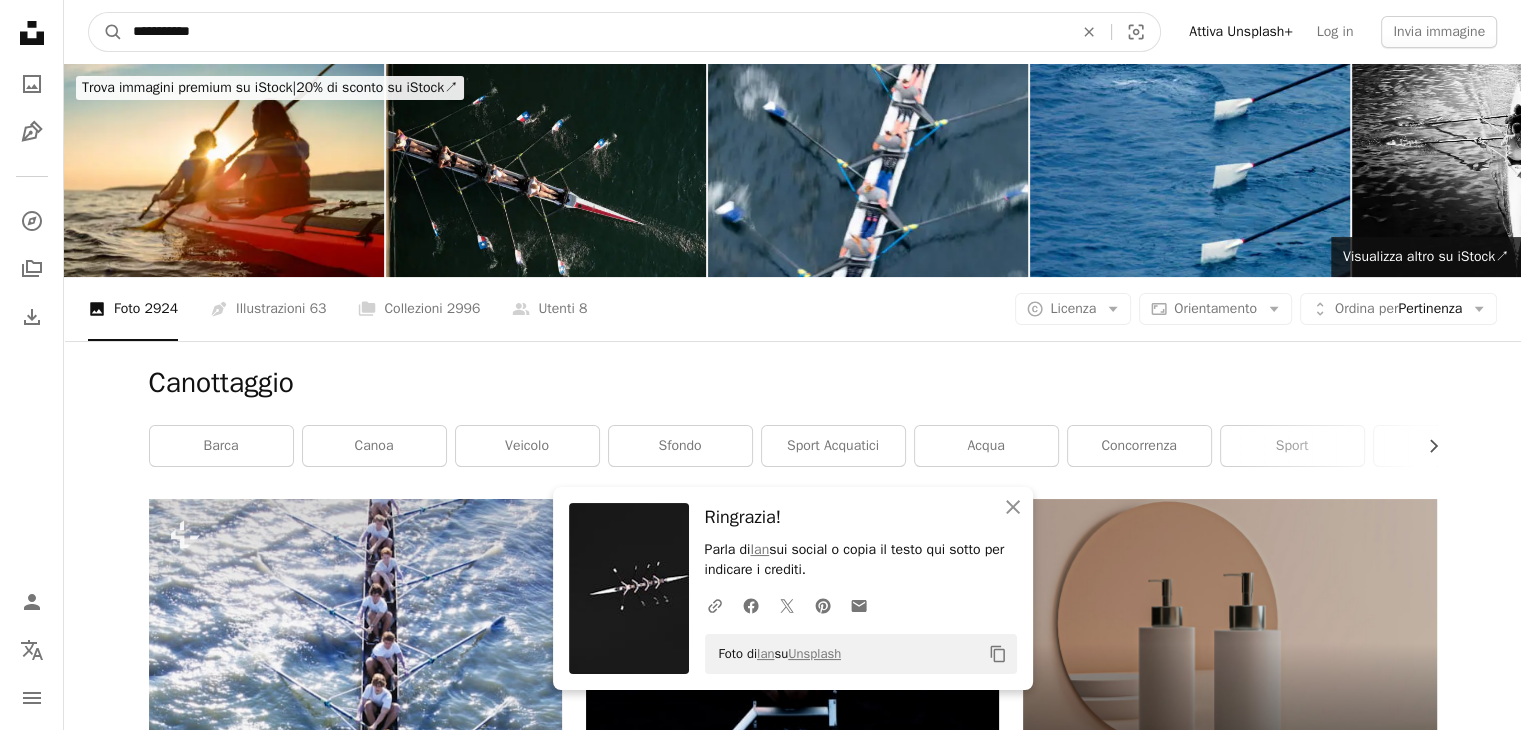 click on "**********" at bounding box center (595, 32) 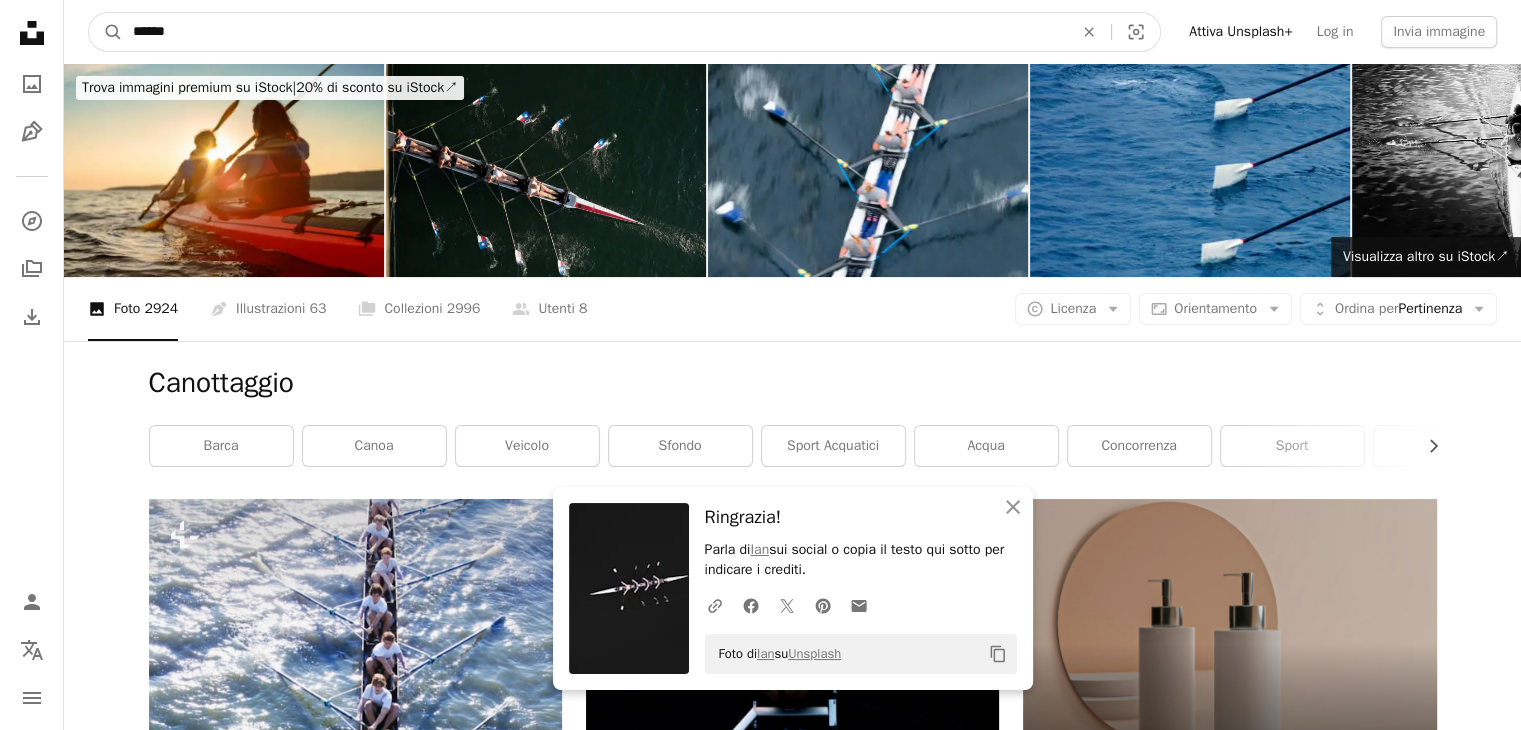 type on "******" 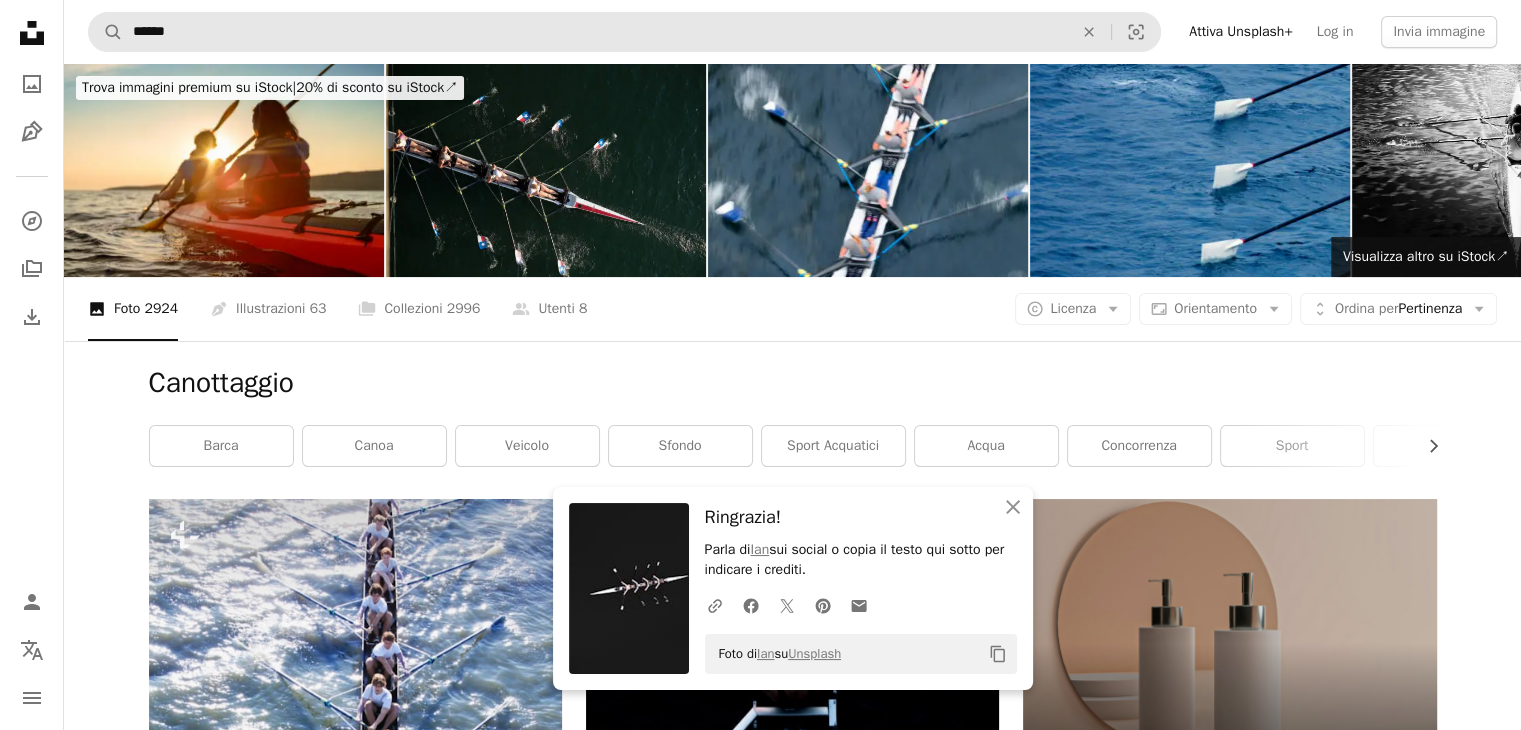 scroll, scrollTop: 0, scrollLeft: 0, axis: both 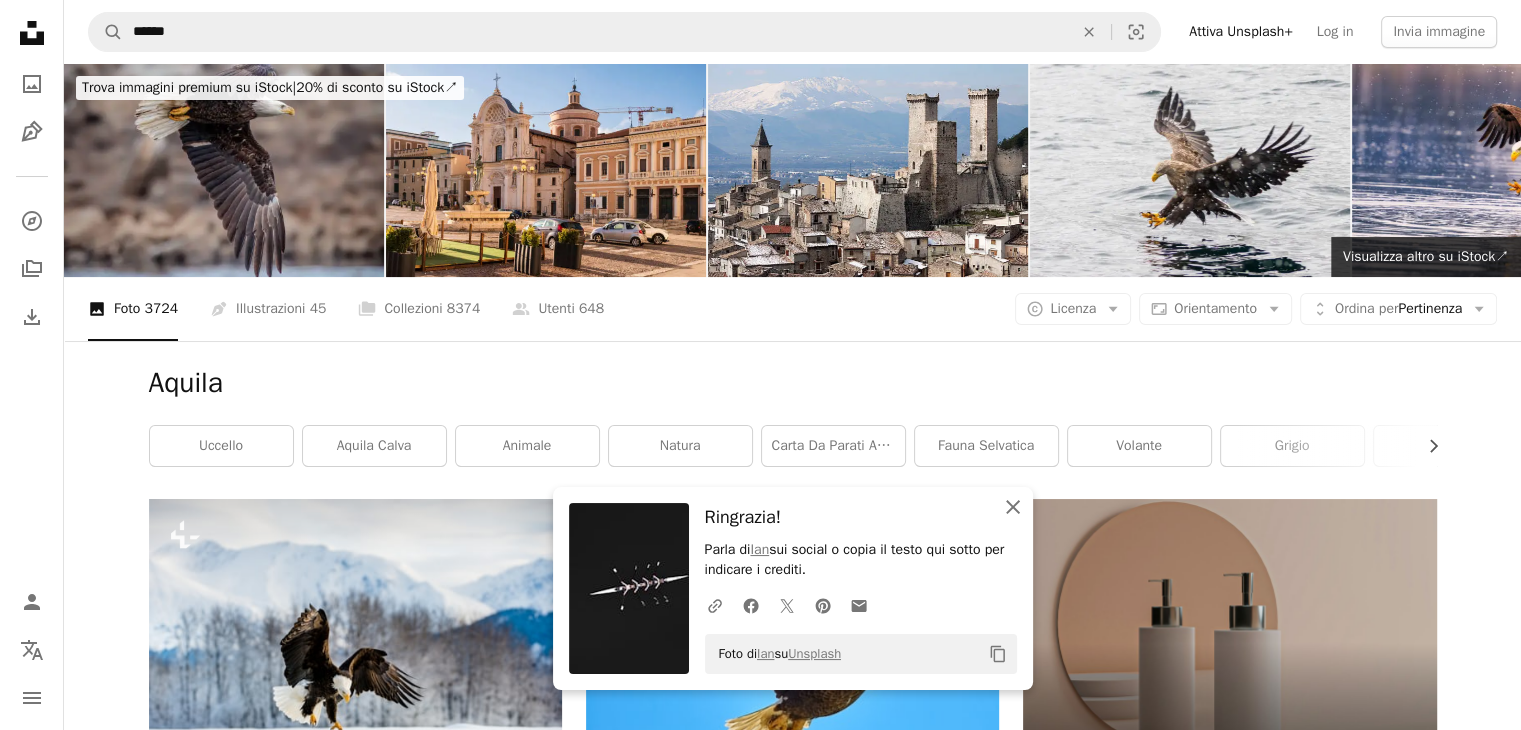 click on "An X shape" 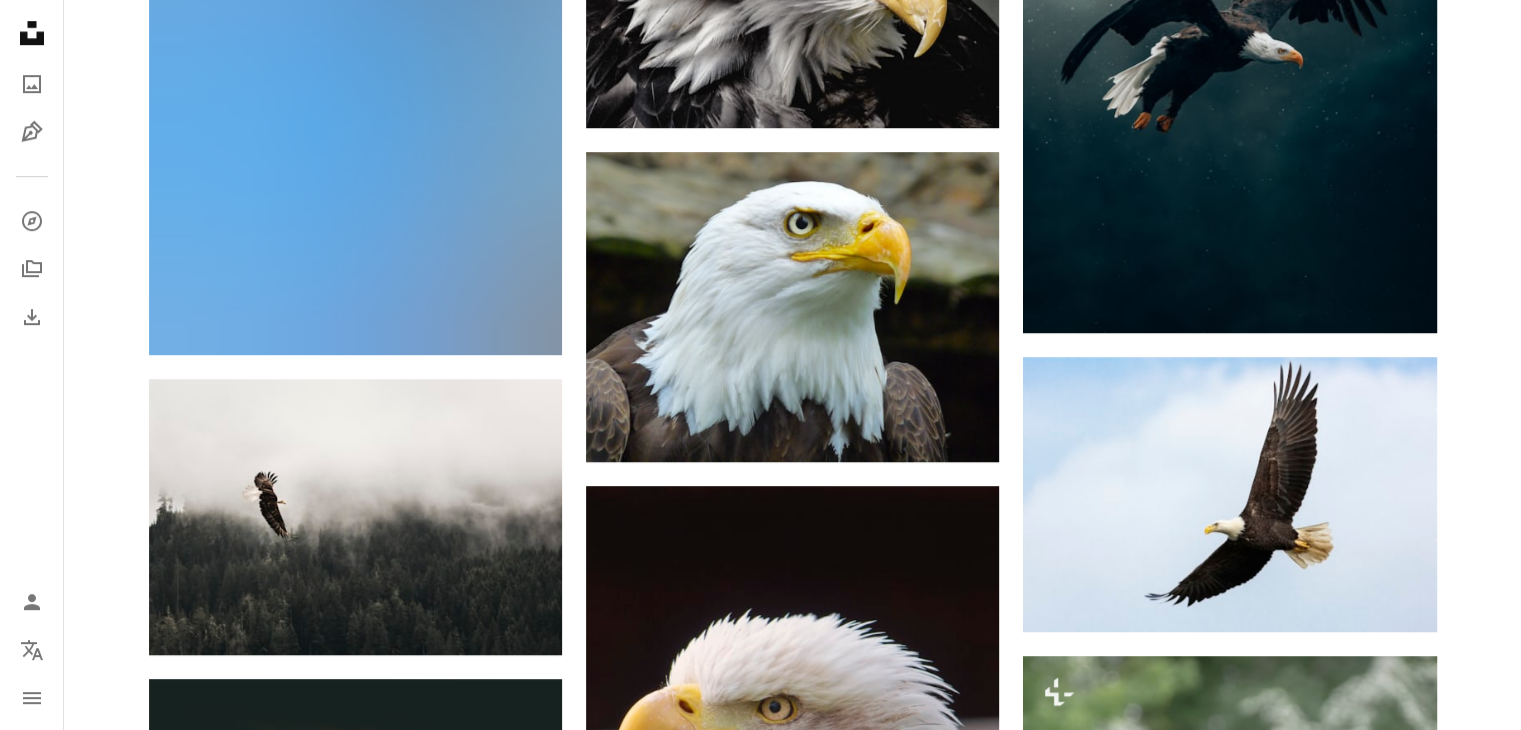 scroll, scrollTop: 1279, scrollLeft: 0, axis: vertical 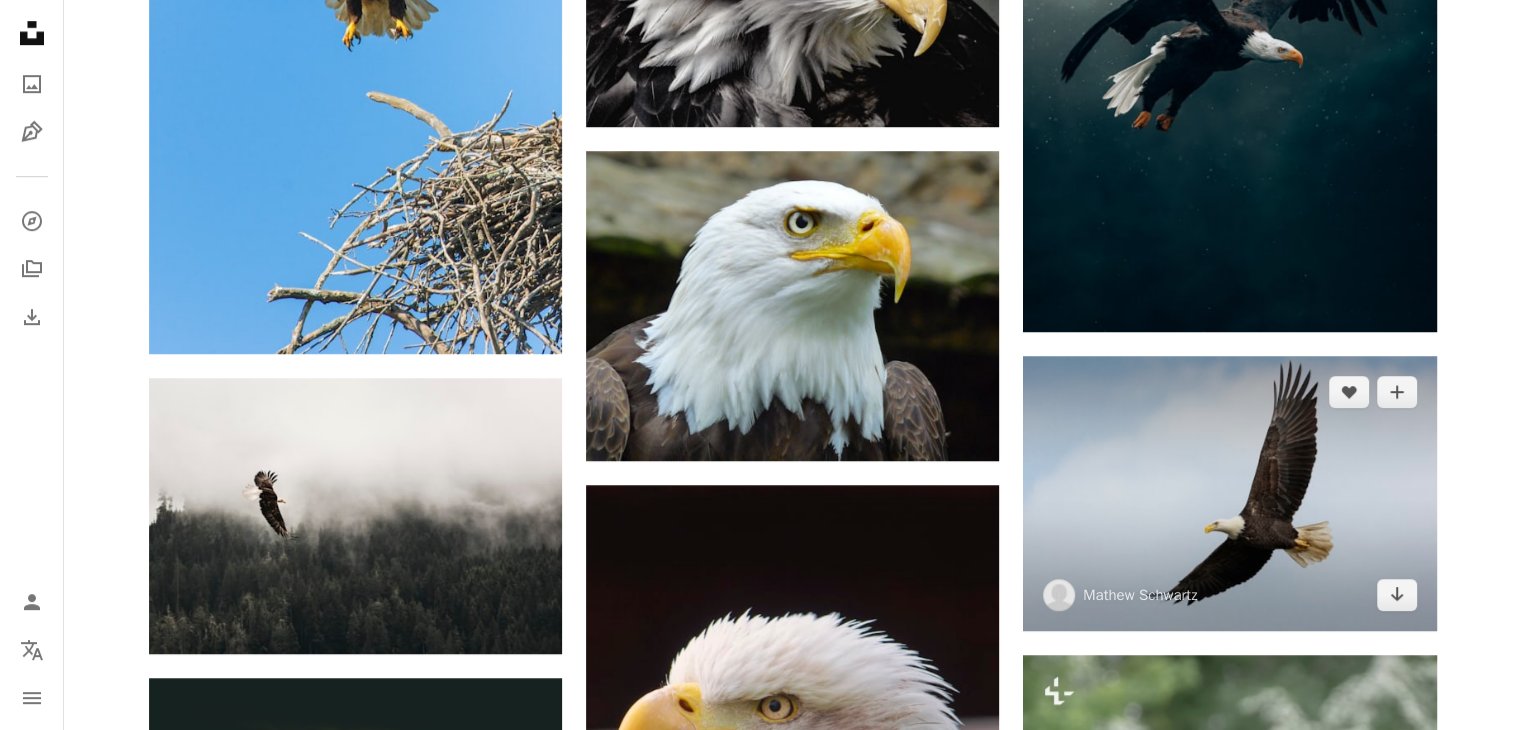 click at bounding box center (1229, 493) 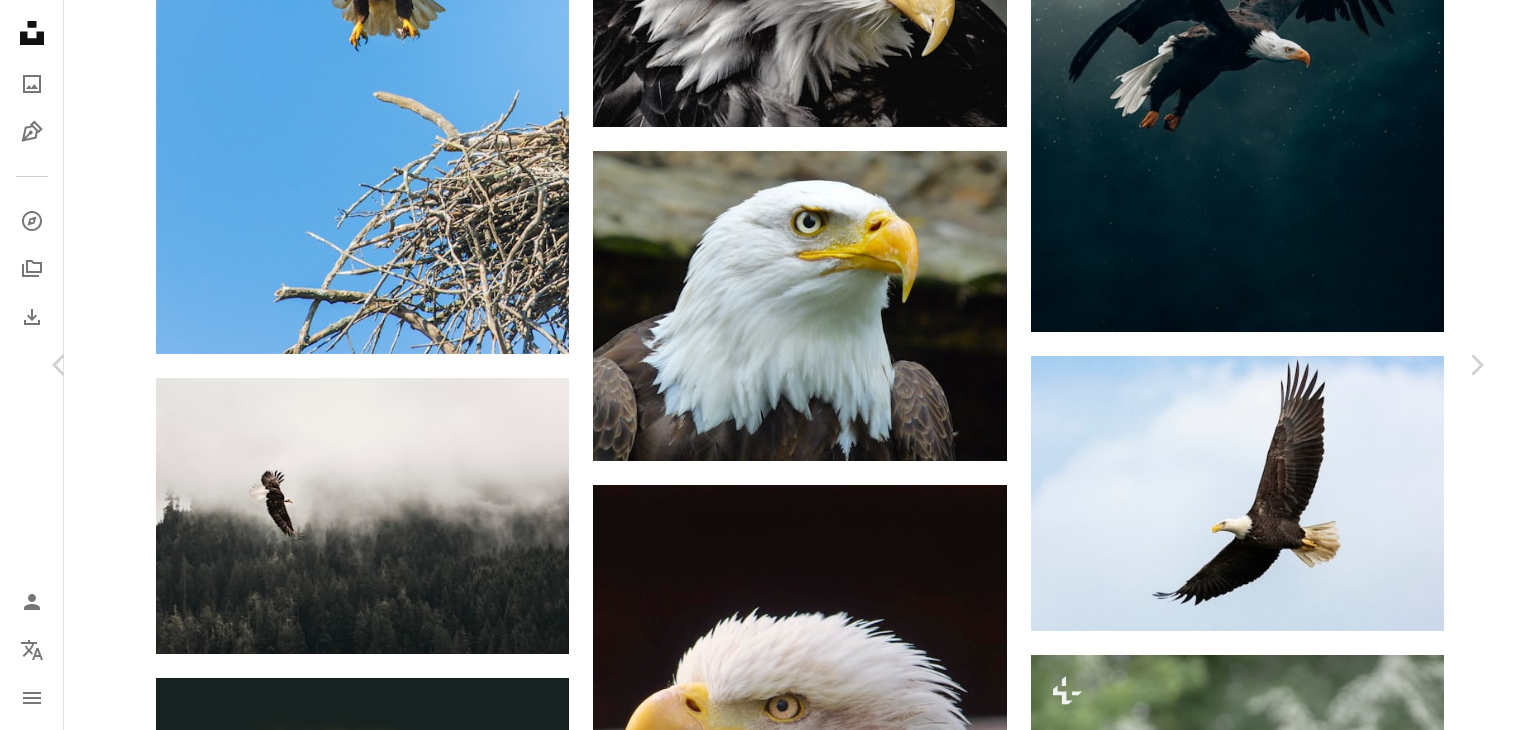 click on "Scarica gratuitamente" at bounding box center [1263, 3391] 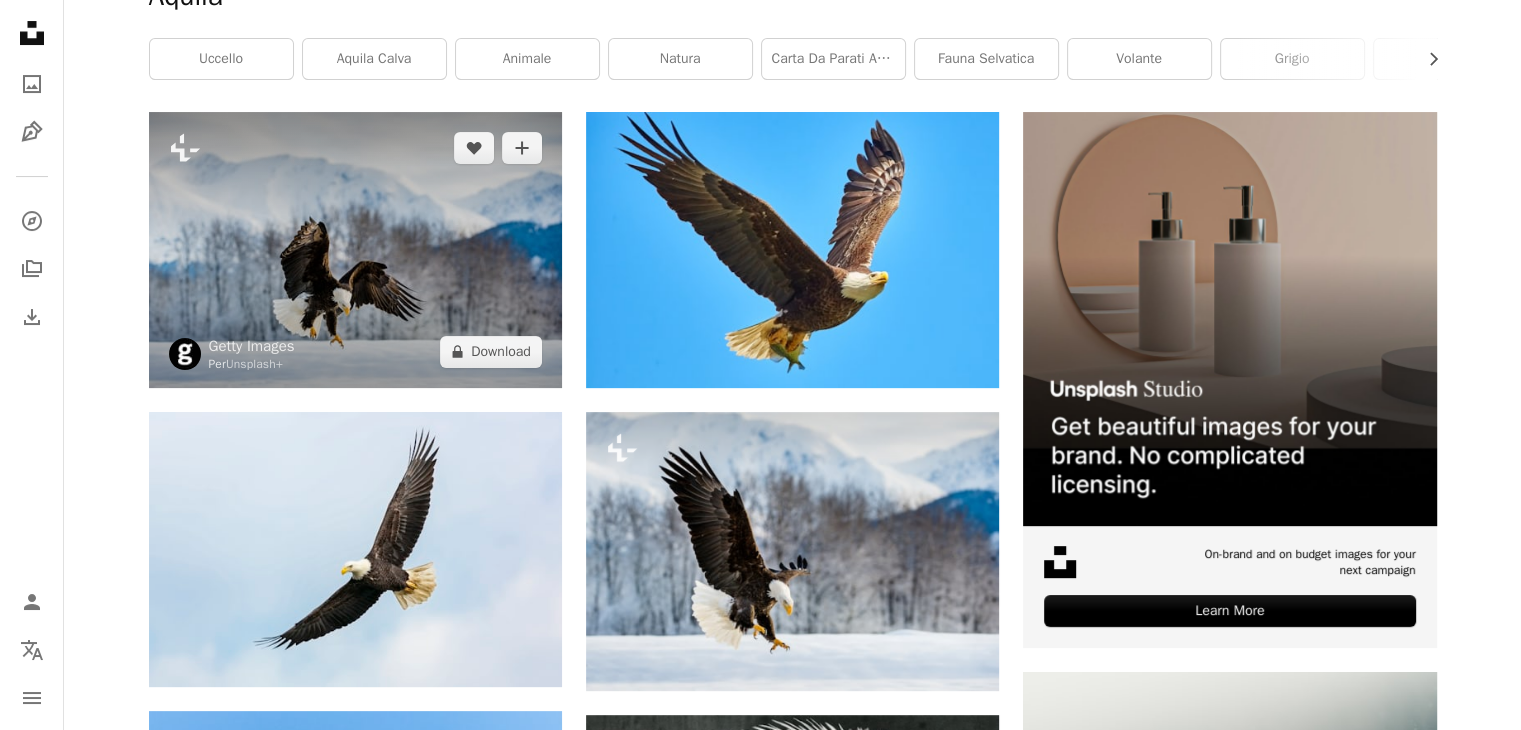 scroll, scrollTop: 0, scrollLeft: 0, axis: both 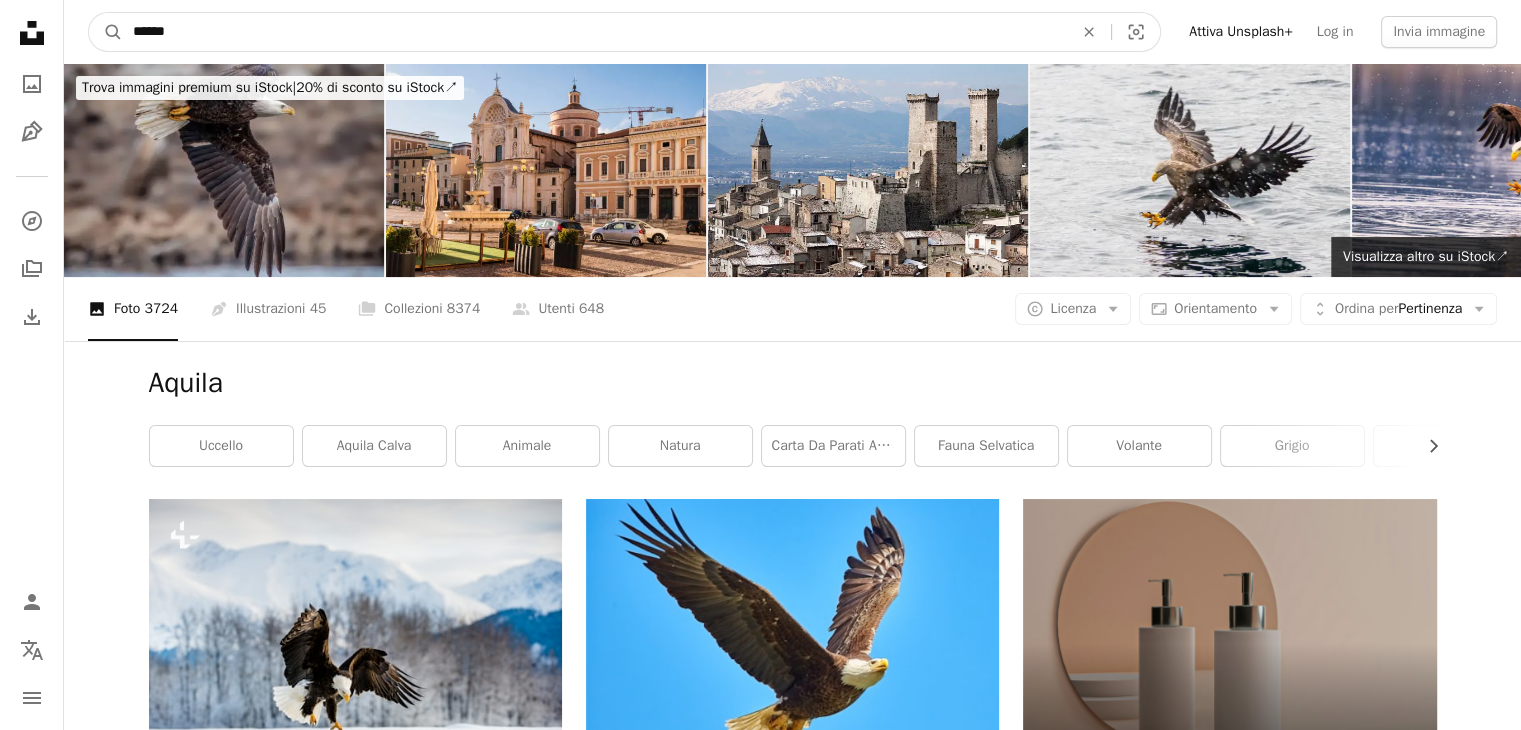 click on "******" at bounding box center (595, 32) 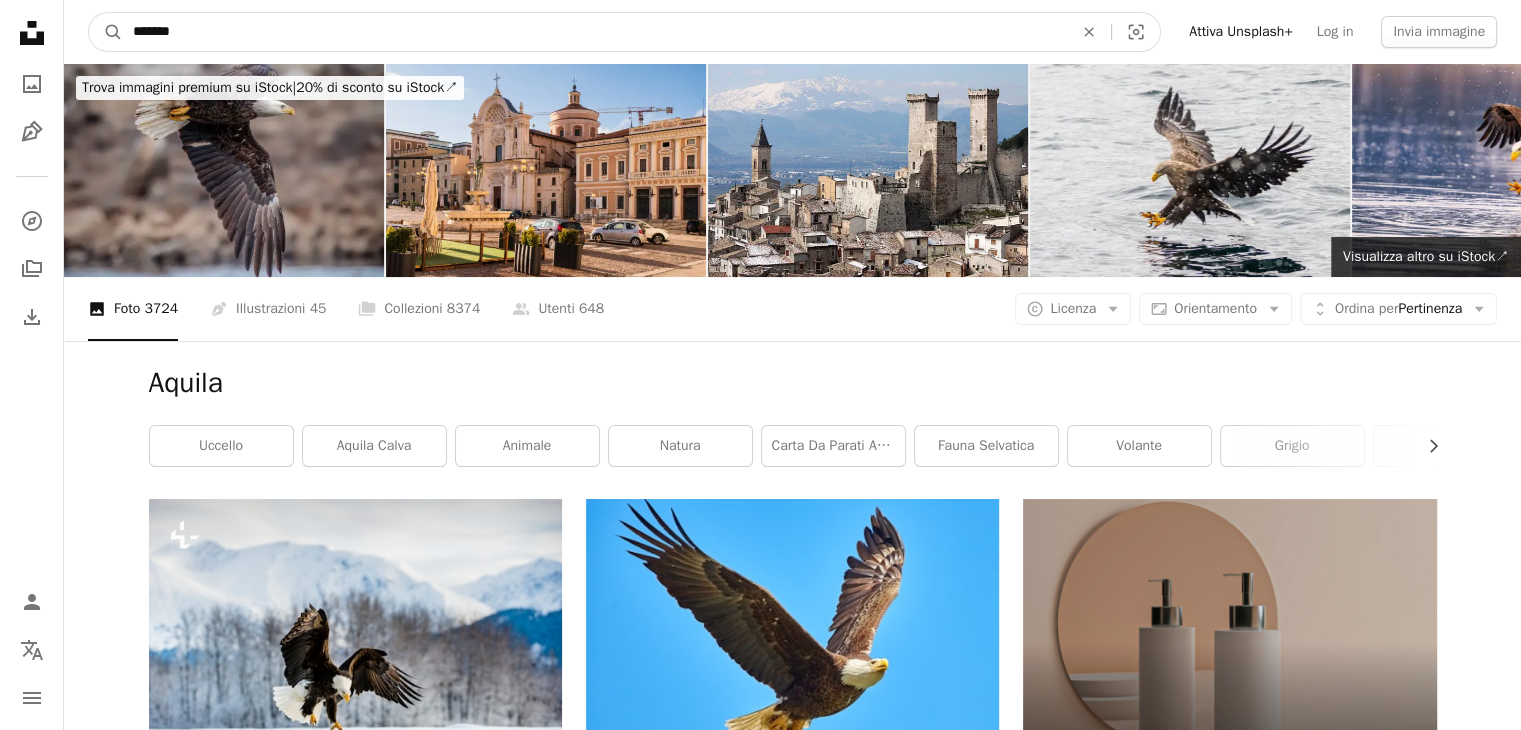 type on "*******" 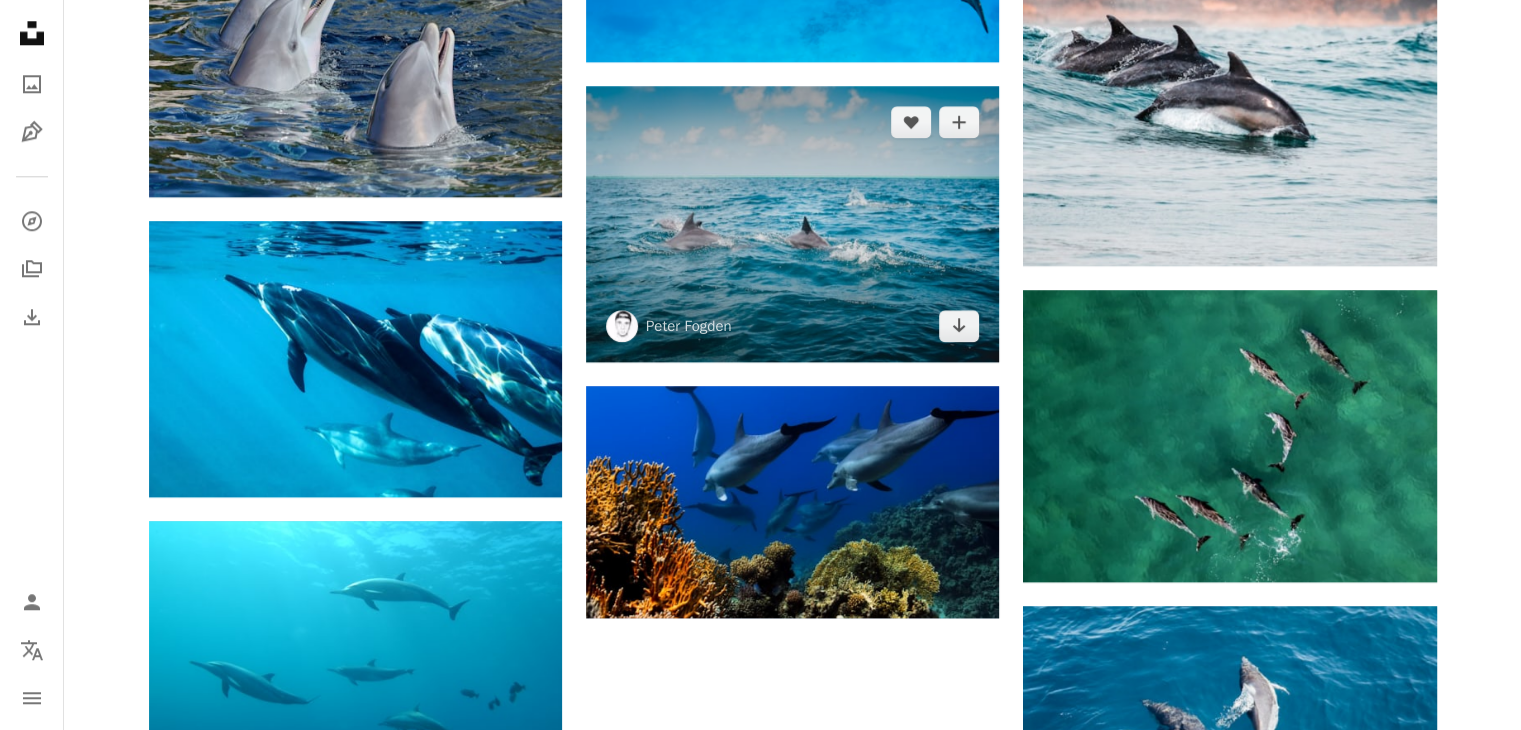 scroll, scrollTop: 2191, scrollLeft: 0, axis: vertical 